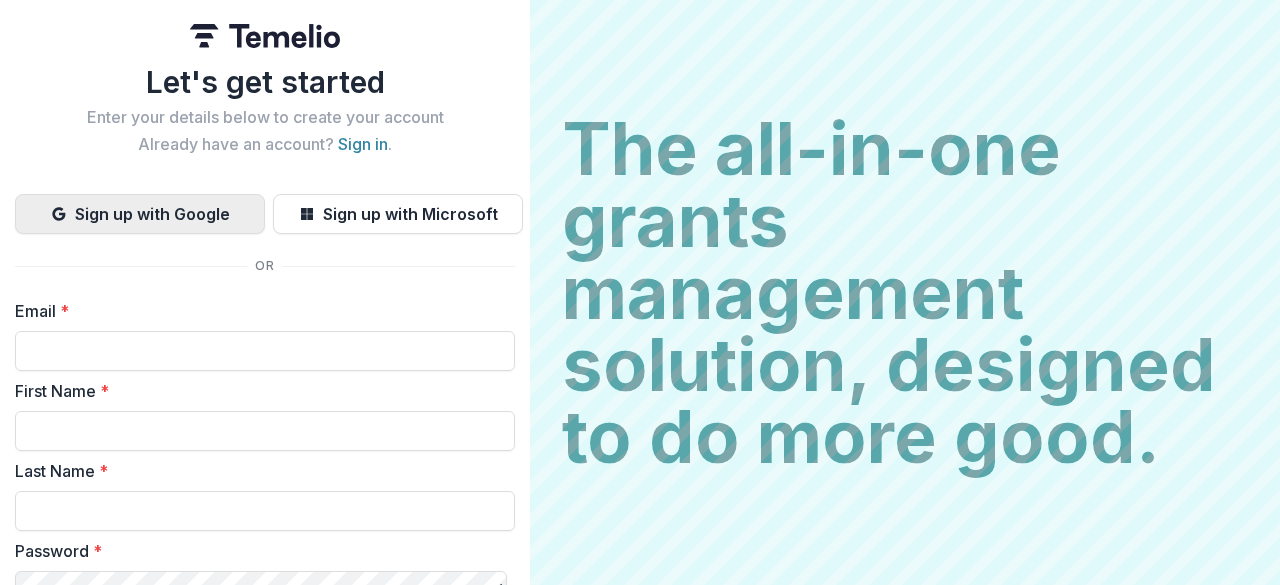 scroll, scrollTop: 0, scrollLeft: 0, axis: both 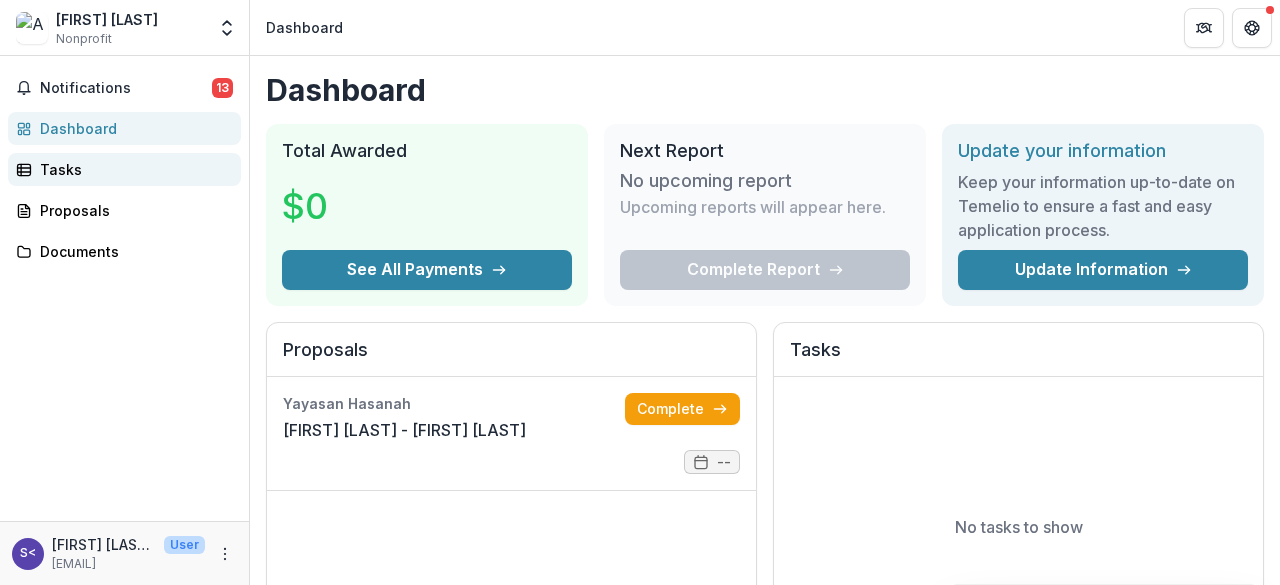 click on "Tasks" at bounding box center [132, 169] 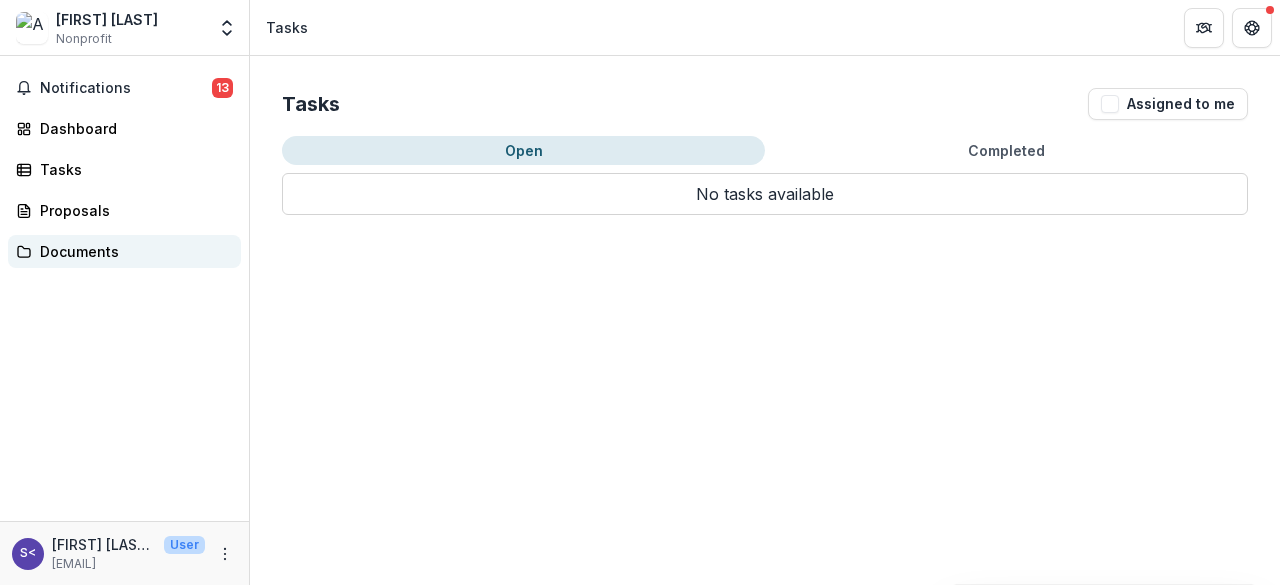 click on "Documents" at bounding box center [124, 251] 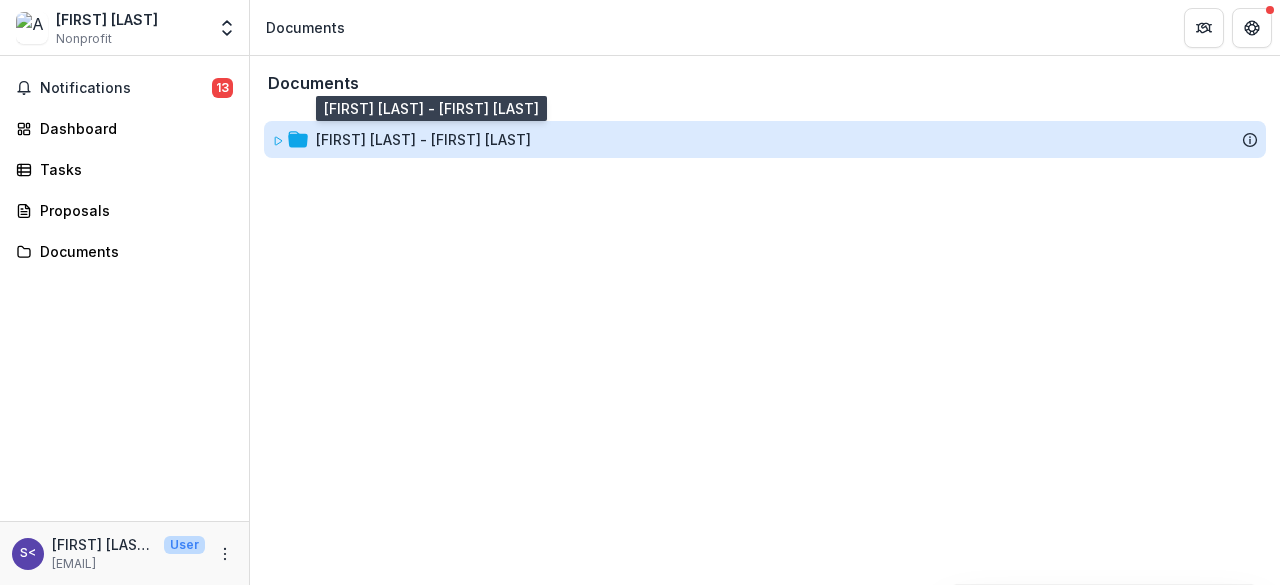 click on "[FIRST] [LAST] - [FIRST] [LAST]" at bounding box center (423, 139) 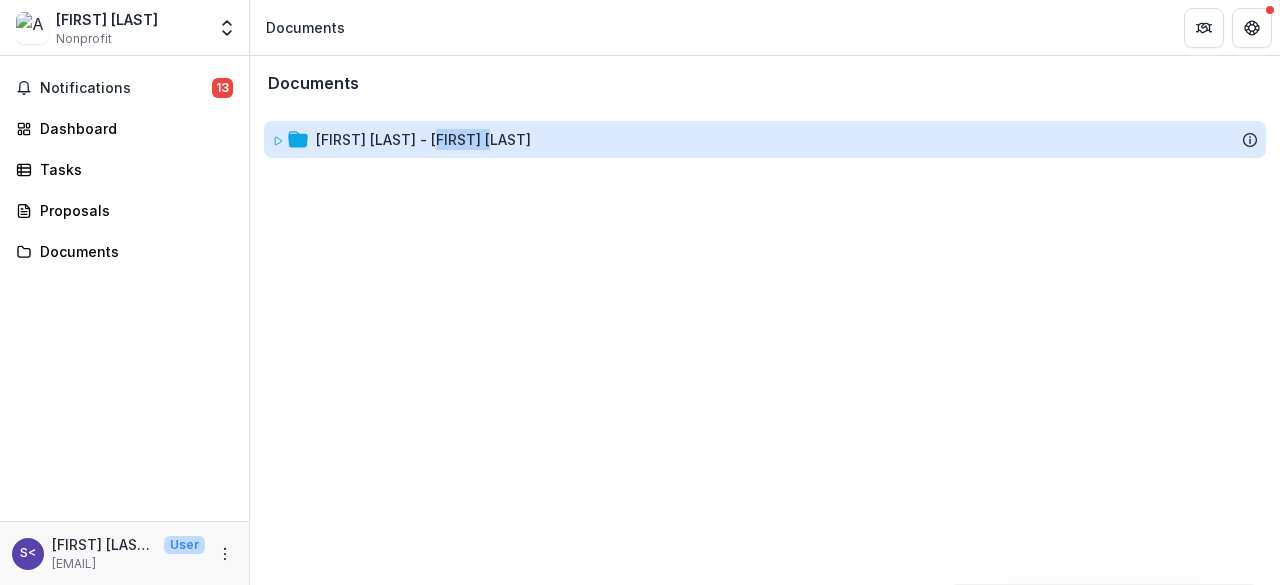 click on "[FIRST] [LAST] - [FIRST] [LAST]" at bounding box center [423, 139] 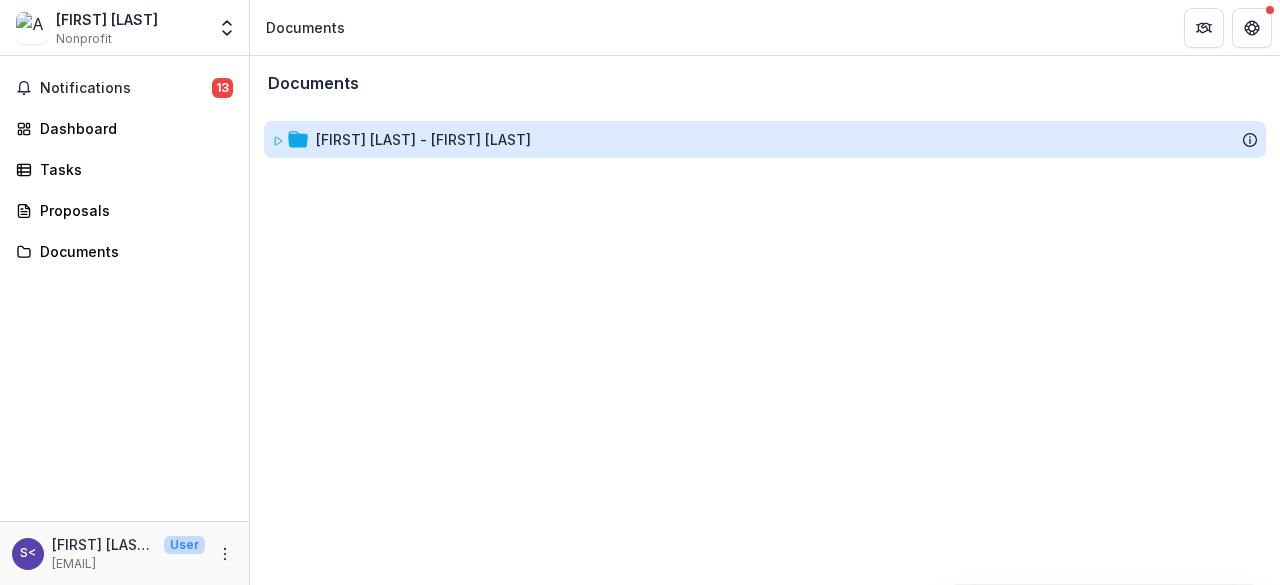 click on "[FIRST] [LAST] - [FIRST] [LAST]" at bounding box center (423, 139) 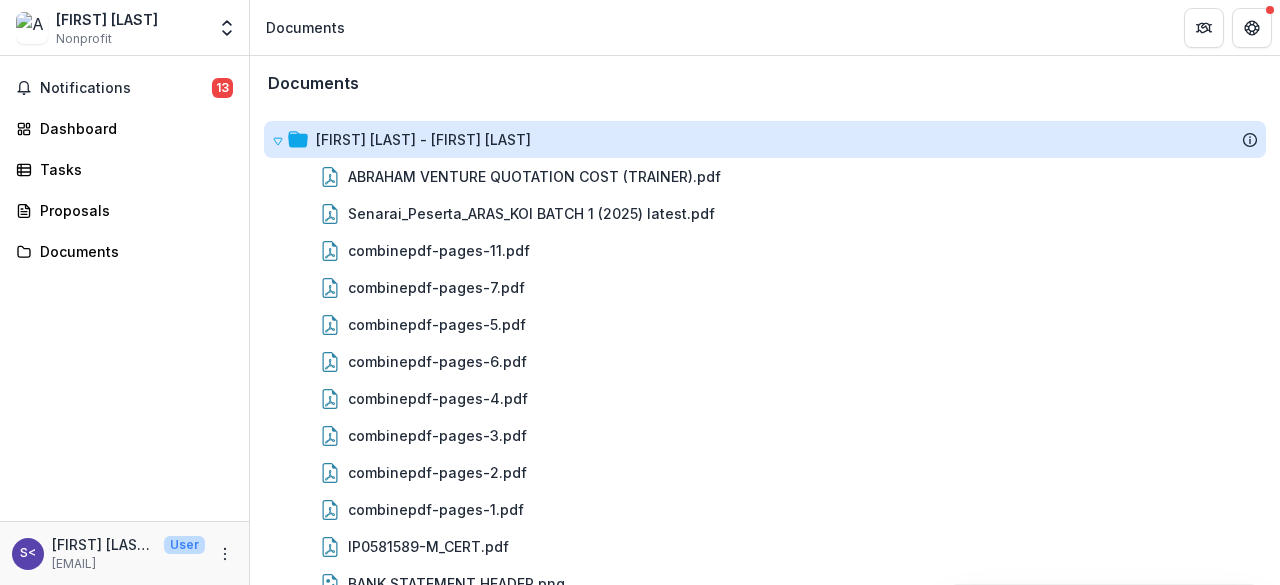 click on "[FIRST] [LAST] - [FIRST] [LAST]" at bounding box center [423, 139] 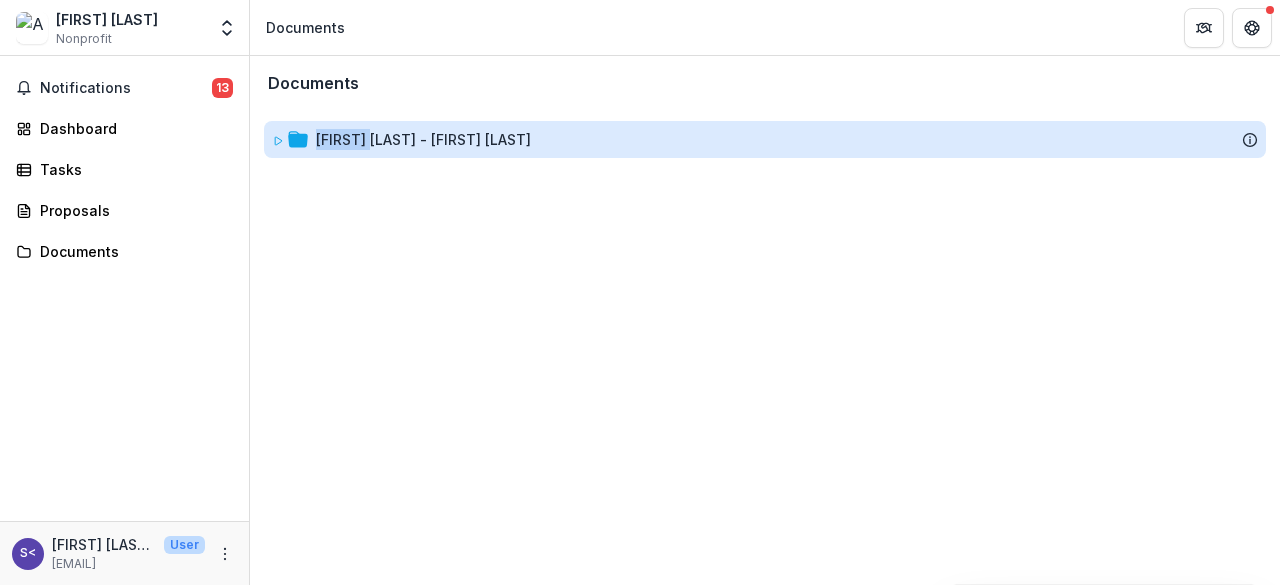 click on "[FIRST] [LAST] - [FIRST] [LAST]" at bounding box center [423, 139] 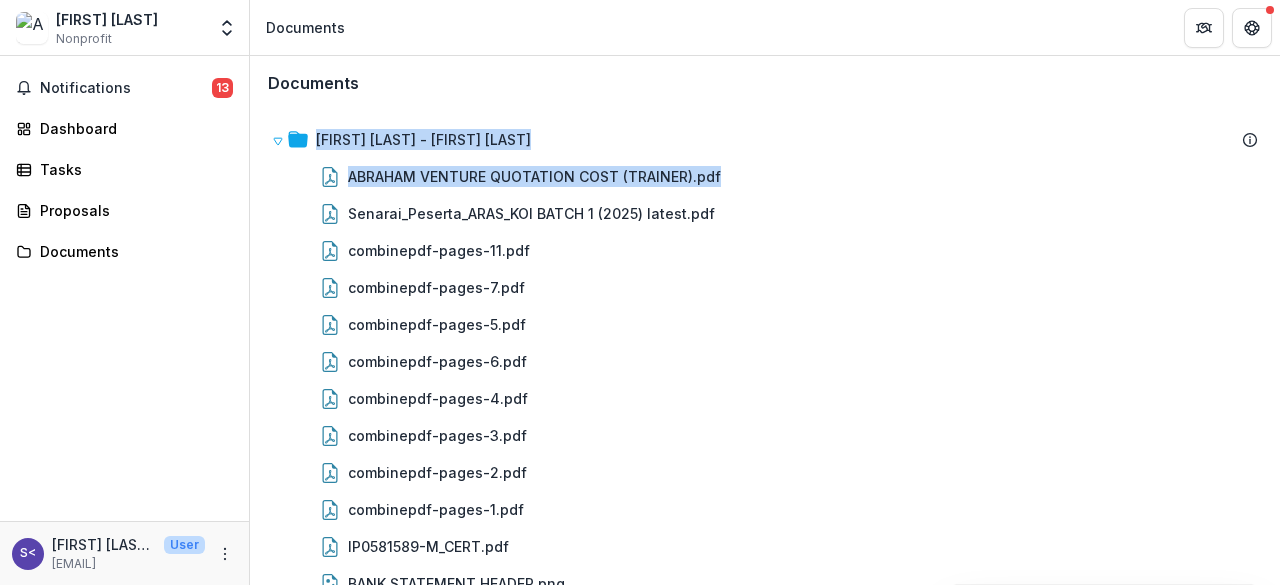 drag, startPoint x: 1272, startPoint y: 188, endPoint x: 938, endPoint y: 117, distance: 341.46304 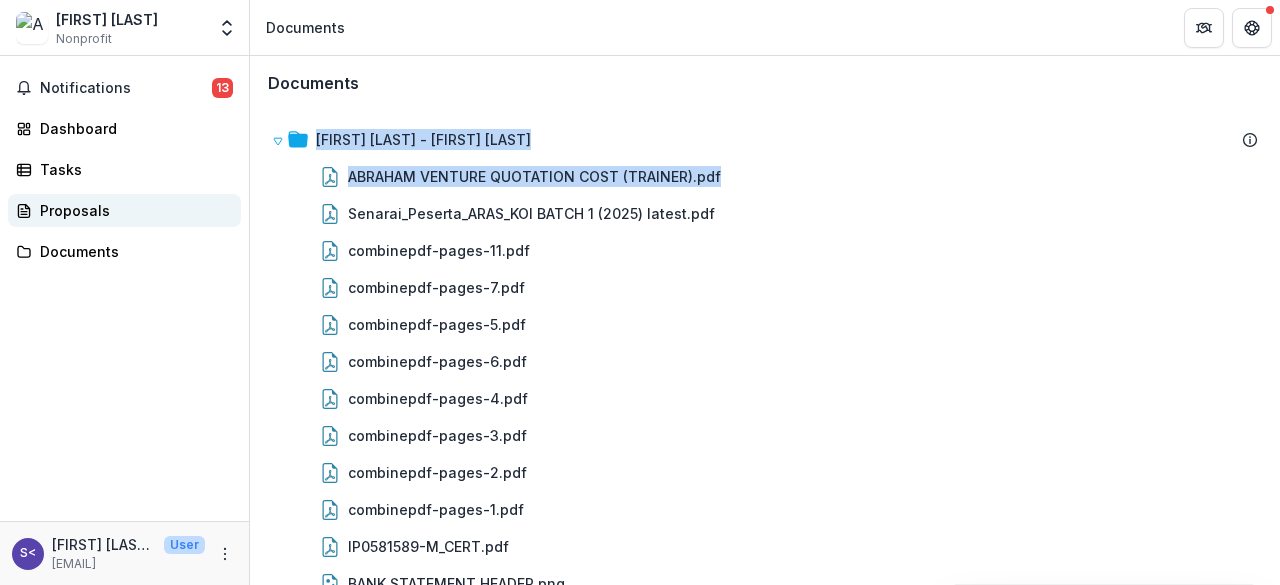 click on "Proposals" at bounding box center [132, 210] 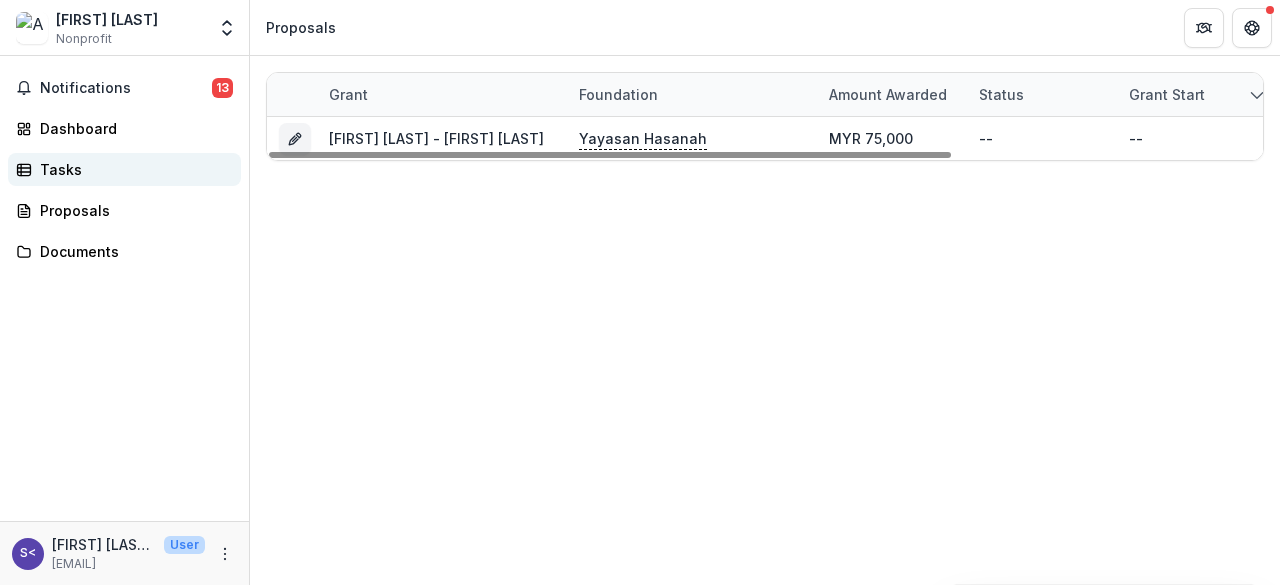 click on "Tasks" at bounding box center [132, 169] 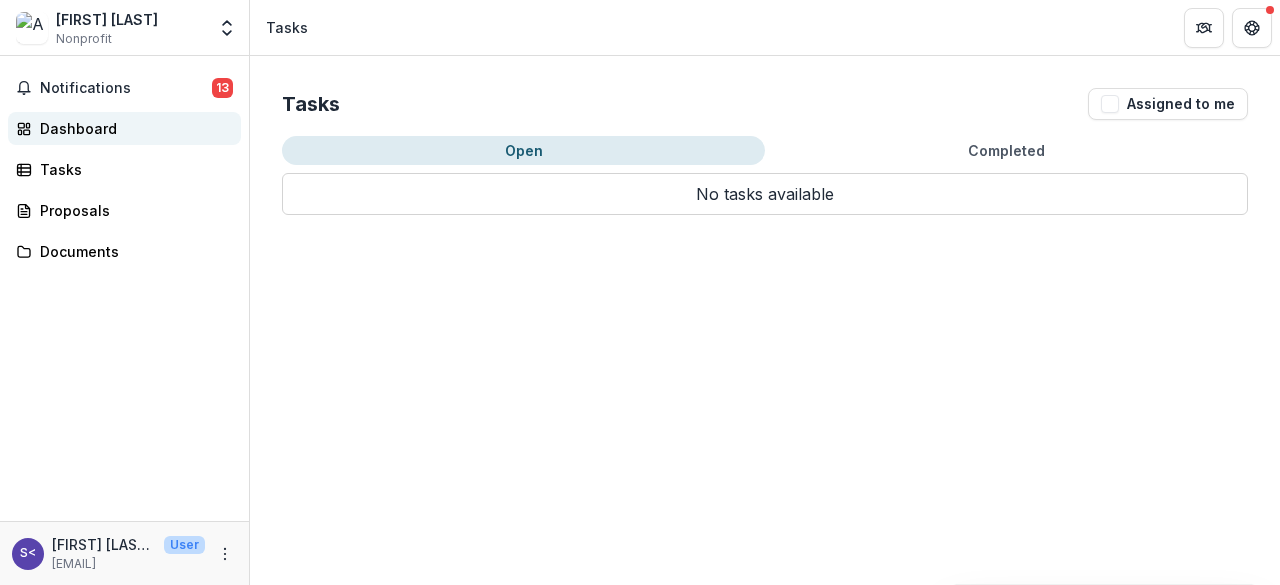 click on "Dashboard" at bounding box center (132, 128) 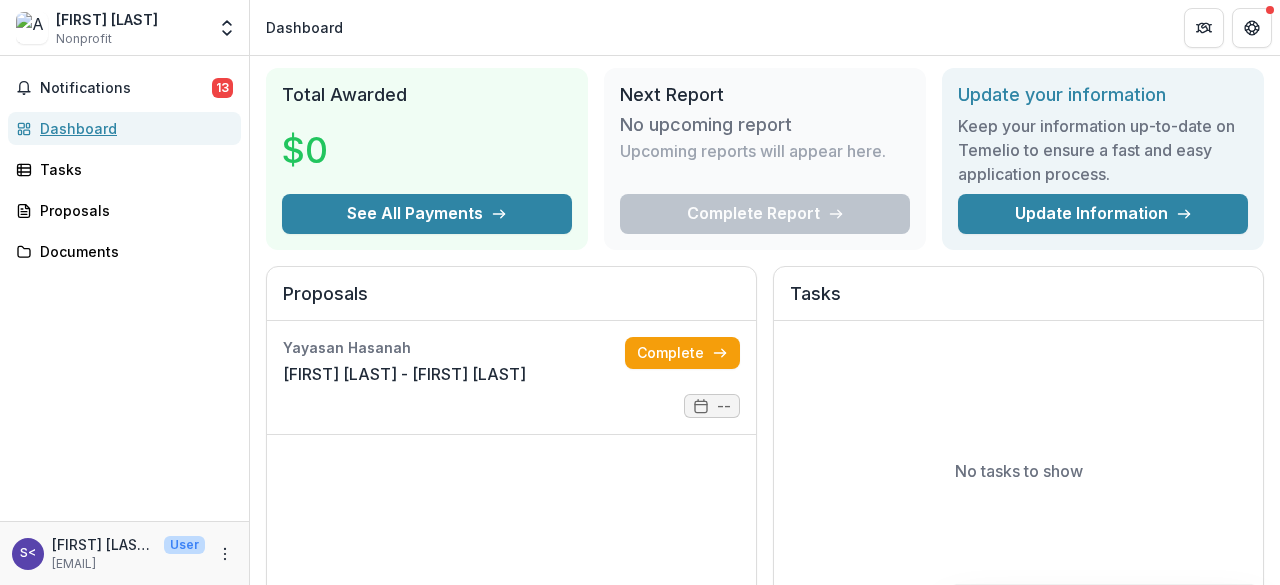 scroll, scrollTop: 57, scrollLeft: 0, axis: vertical 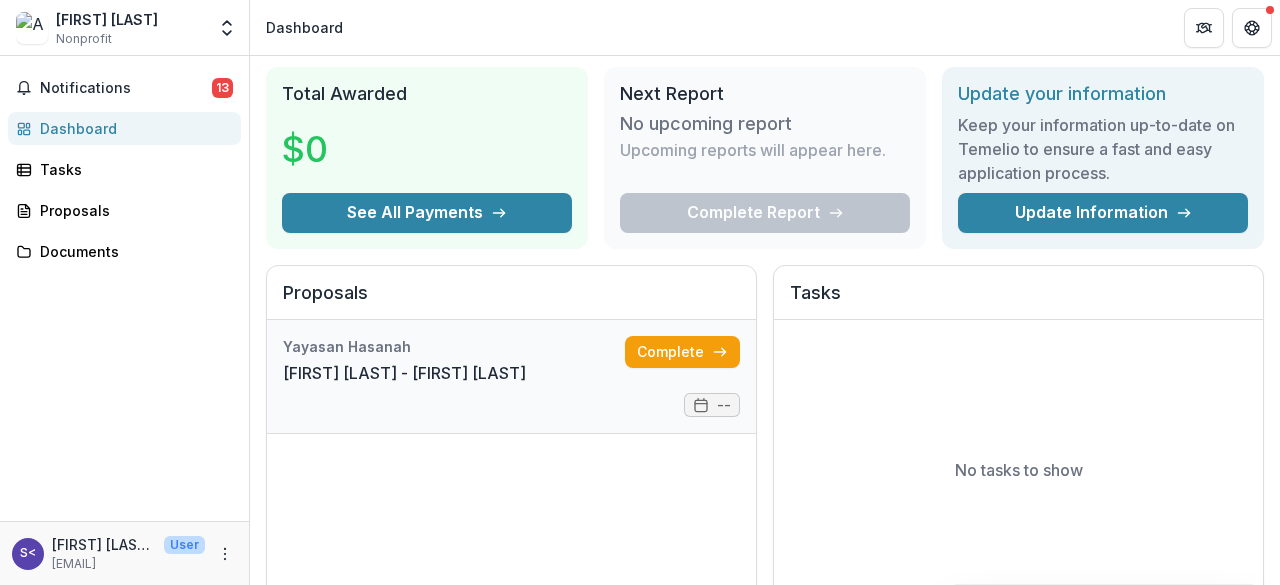 click on "[FIRST] [LAST] - [FIRST] [LAST]" at bounding box center (404, 373) 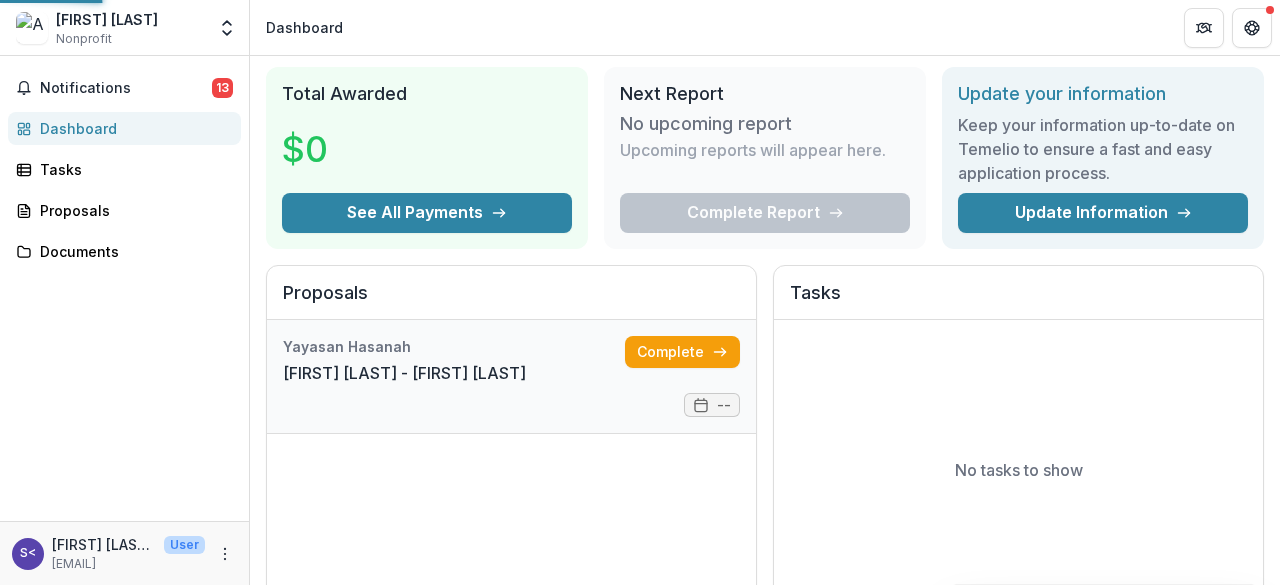 scroll, scrollTop: 0, scrollLeft: 0, axis: both 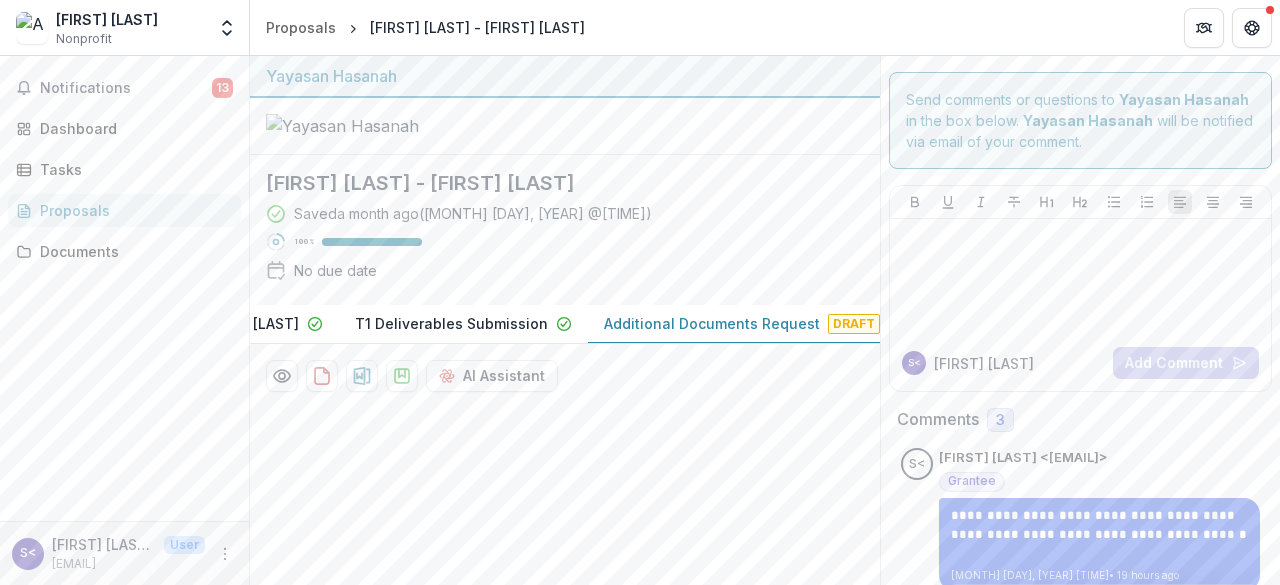 click on "Additional Documents Request" at bounding box center (712, 323) 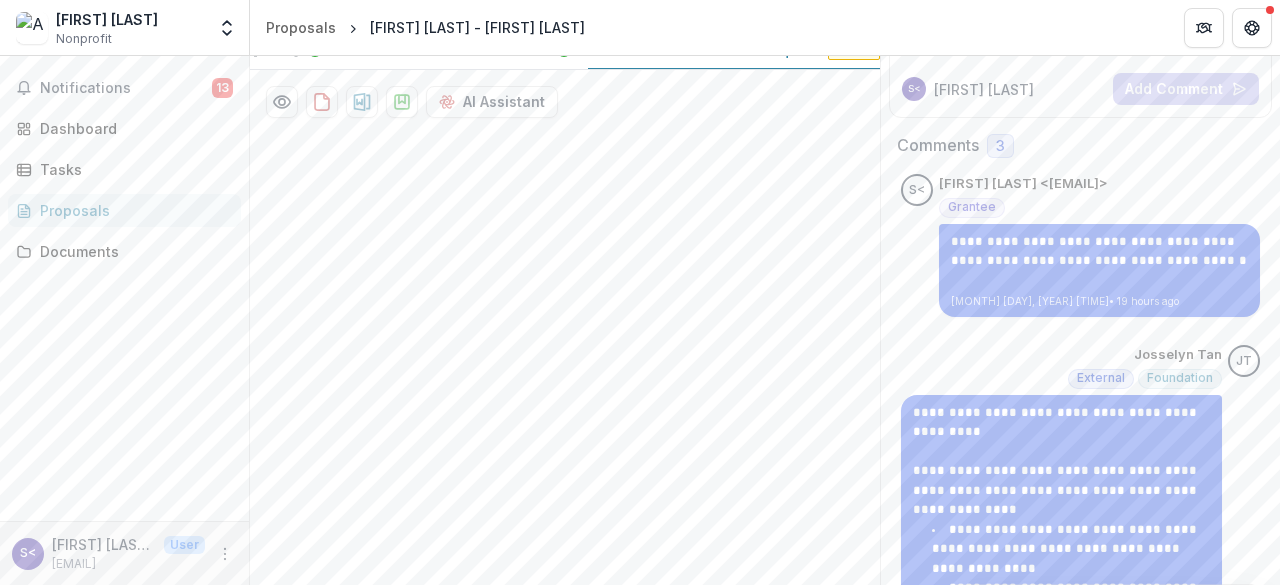 scroll, scrollTop: 276, scrollLeft: 0, axis: vertical 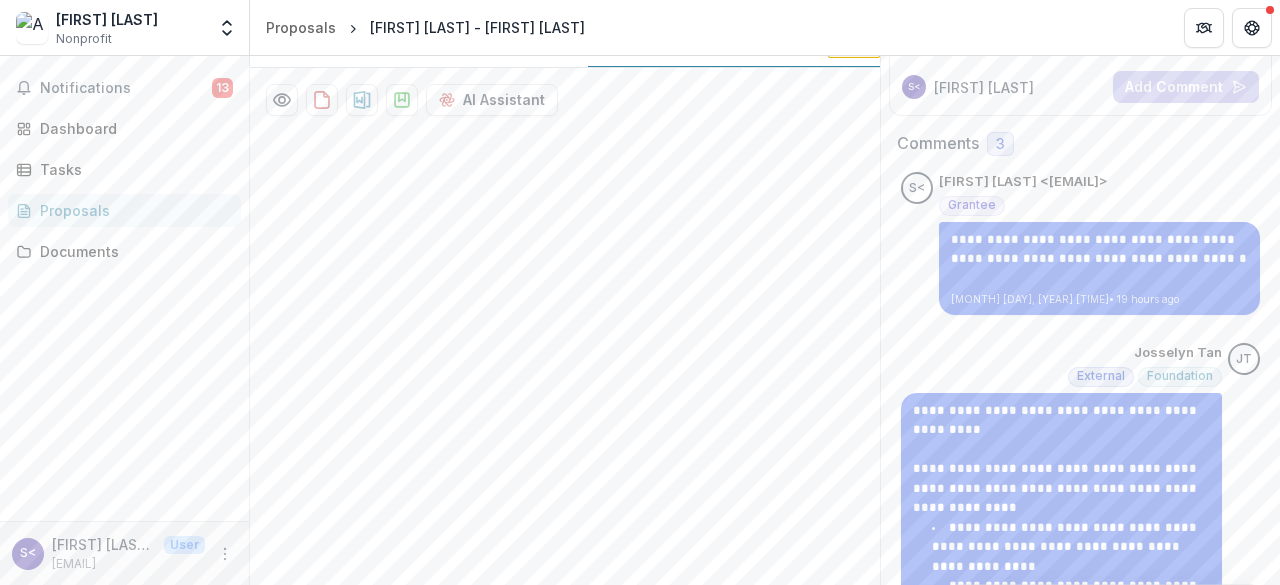 drag, startPoint x: 286, startPoint y: 207, endPoint x: 394, endPoint y: 365, distance: 191.38443 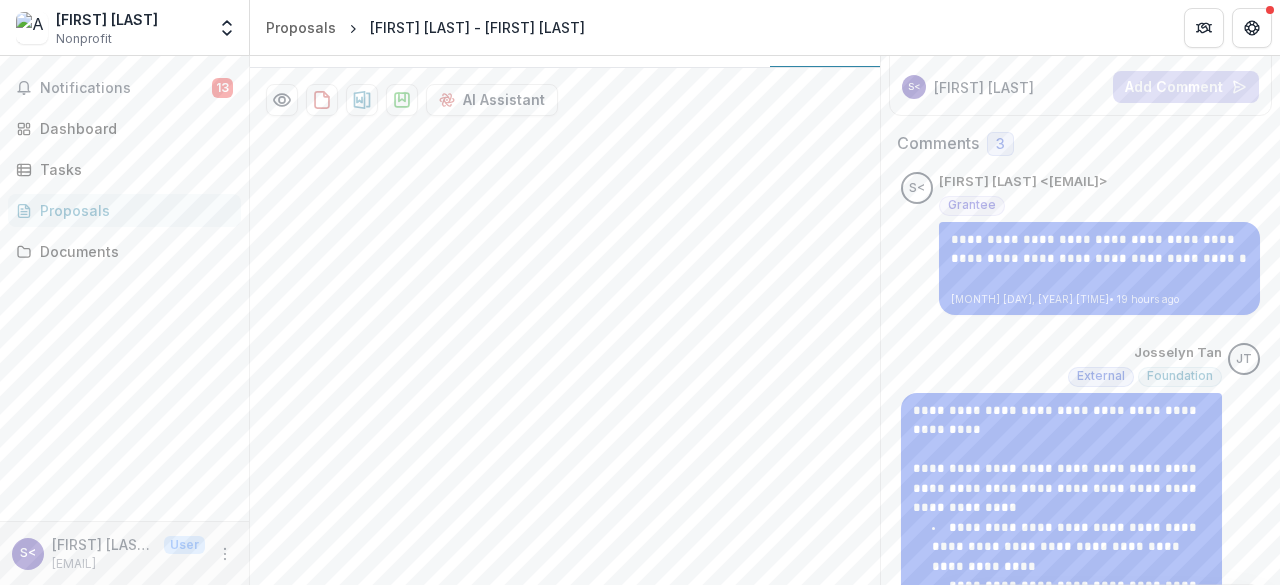 scroll, scrollTop: 0, scrollLeft: 182, axis: horizontal 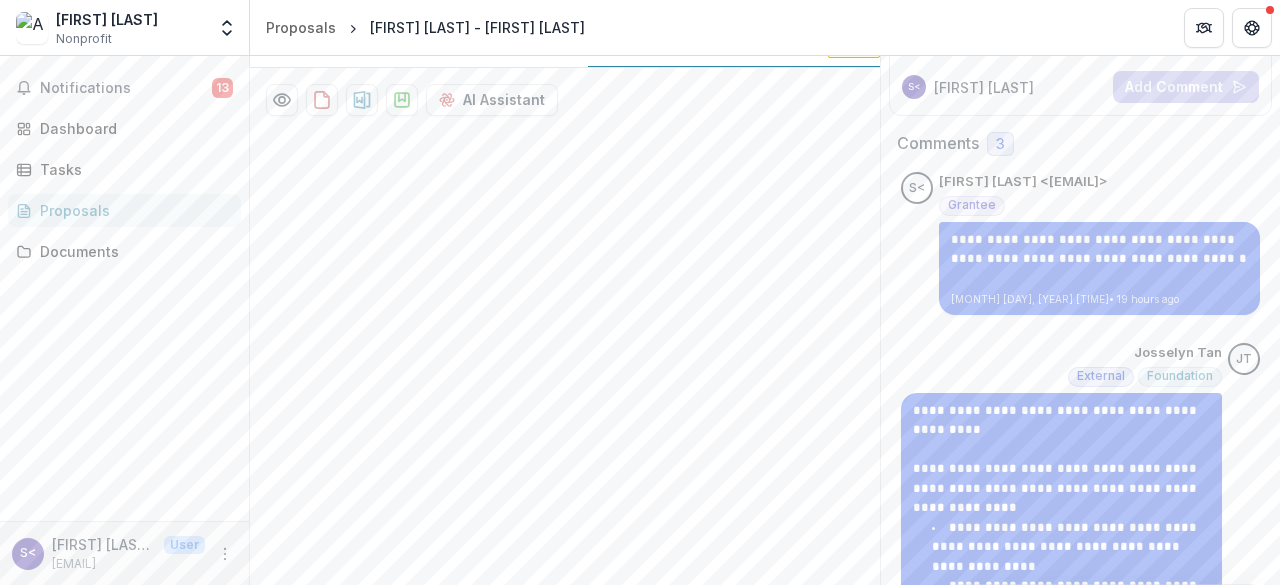 click on "Additional Documents Request" at bounding box center [712, 47] 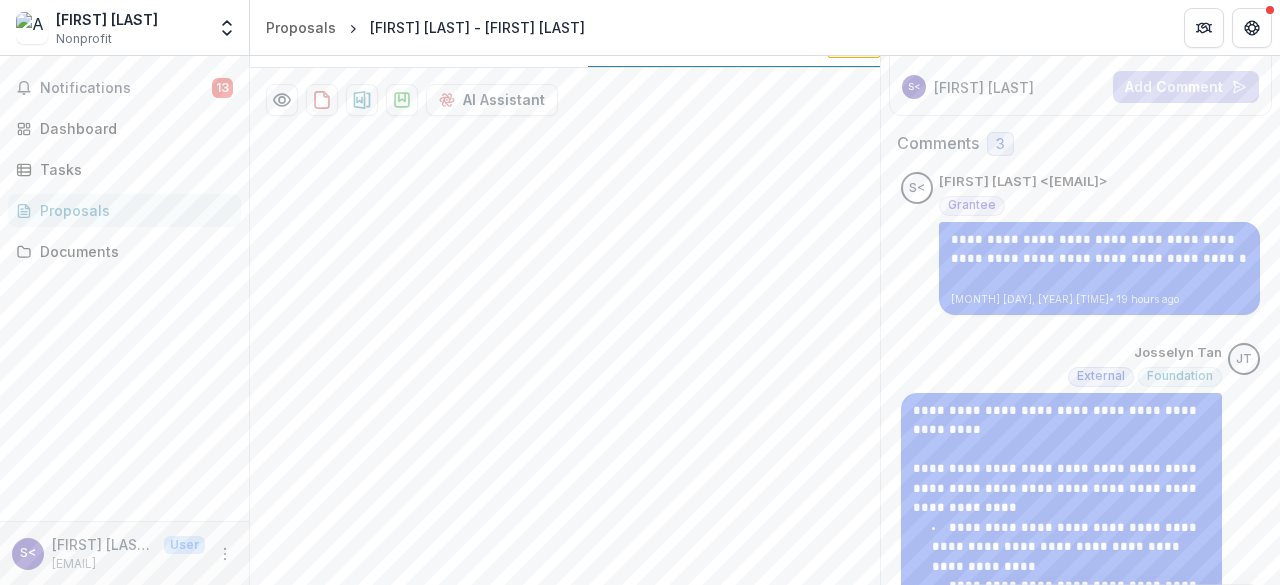 click on "Additional Documents Request" at bounding box center [712, 47] 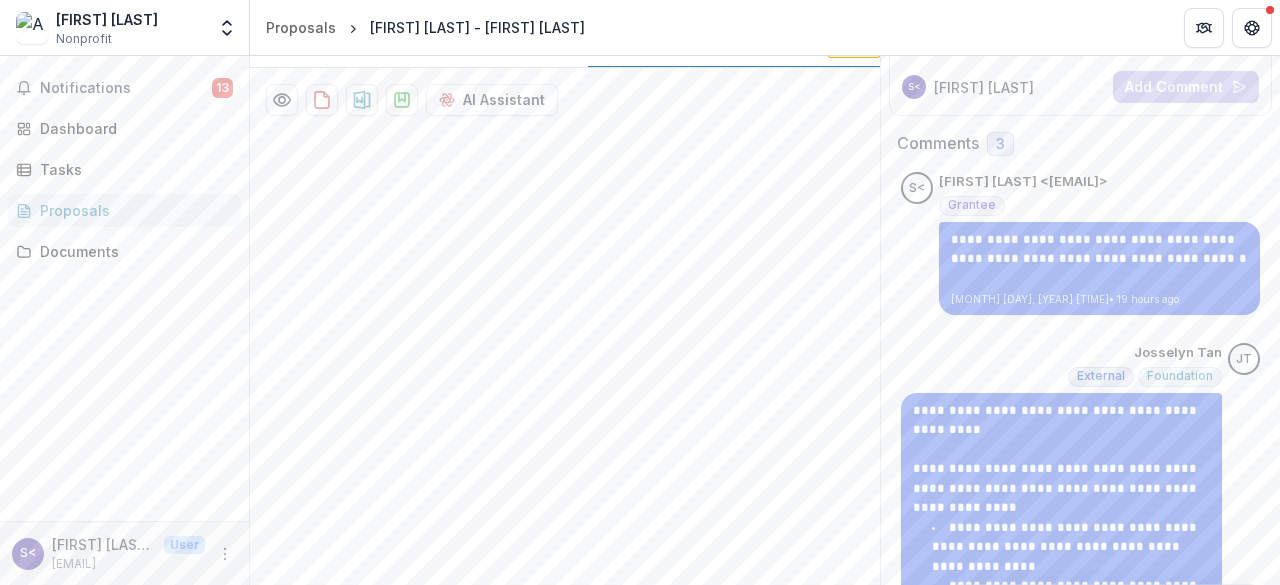 click on "Additional Documents Request" at bounding box center (712, 47) 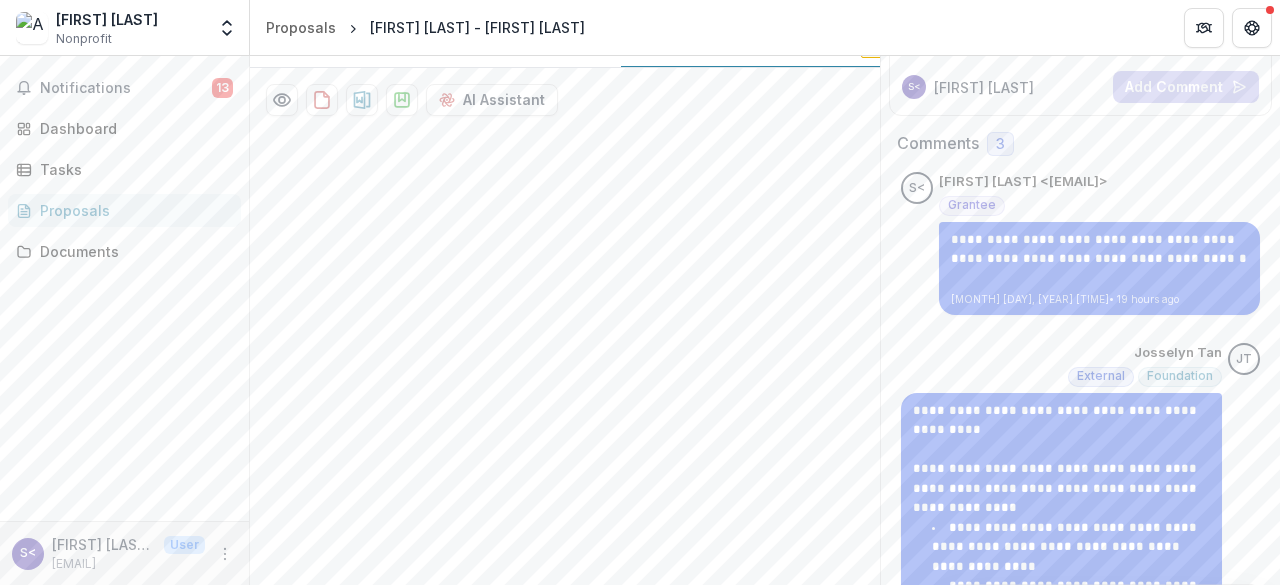 scroll, scrollTop: 0, scrollLeft: 164, axis: horizontal 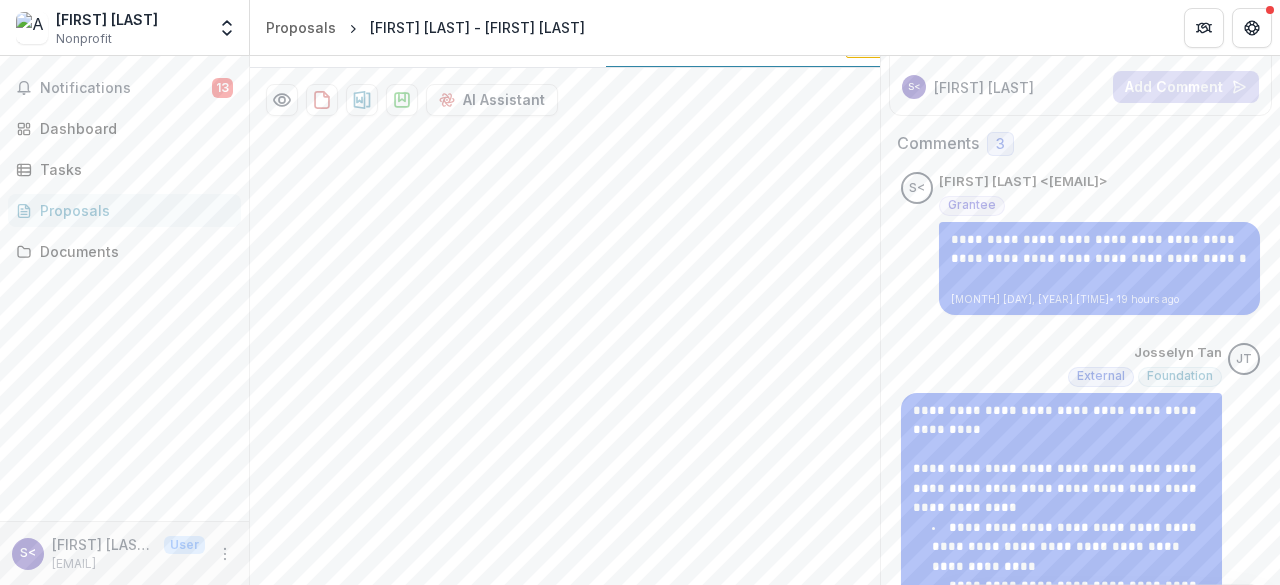 drag, startPoint x: 974, startPoint y: 140, endPoint x: 992, endPoint y: 139, distance: 18.027756 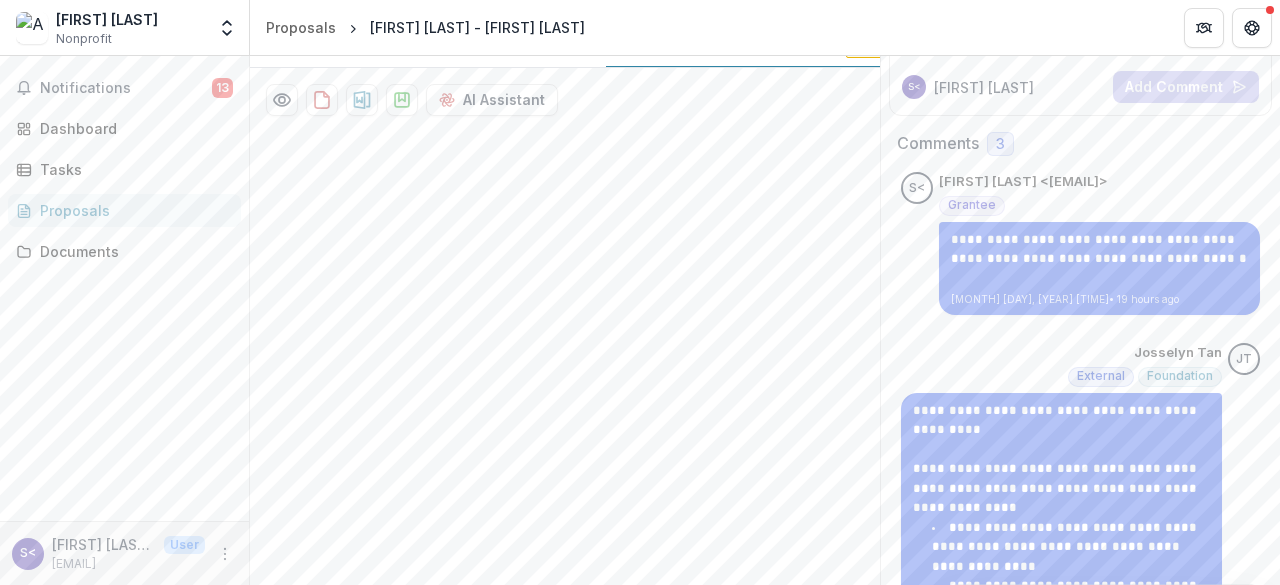 click on "Comments 3" at bounding box center (1080, 144) 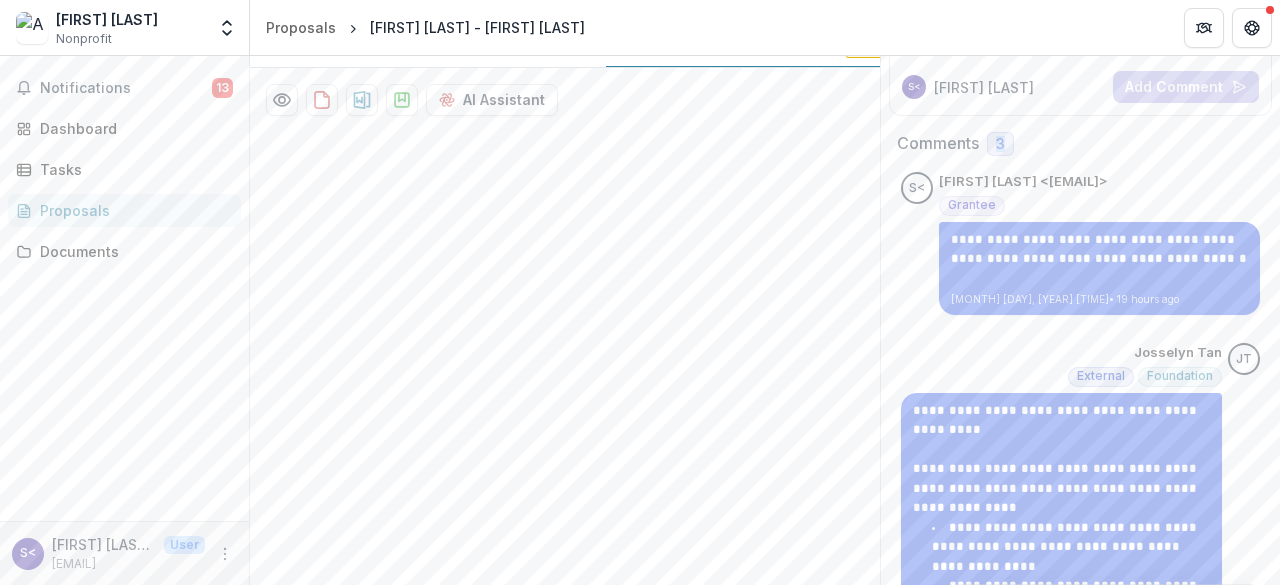 click on "3" at bounding box center (1000, 144) 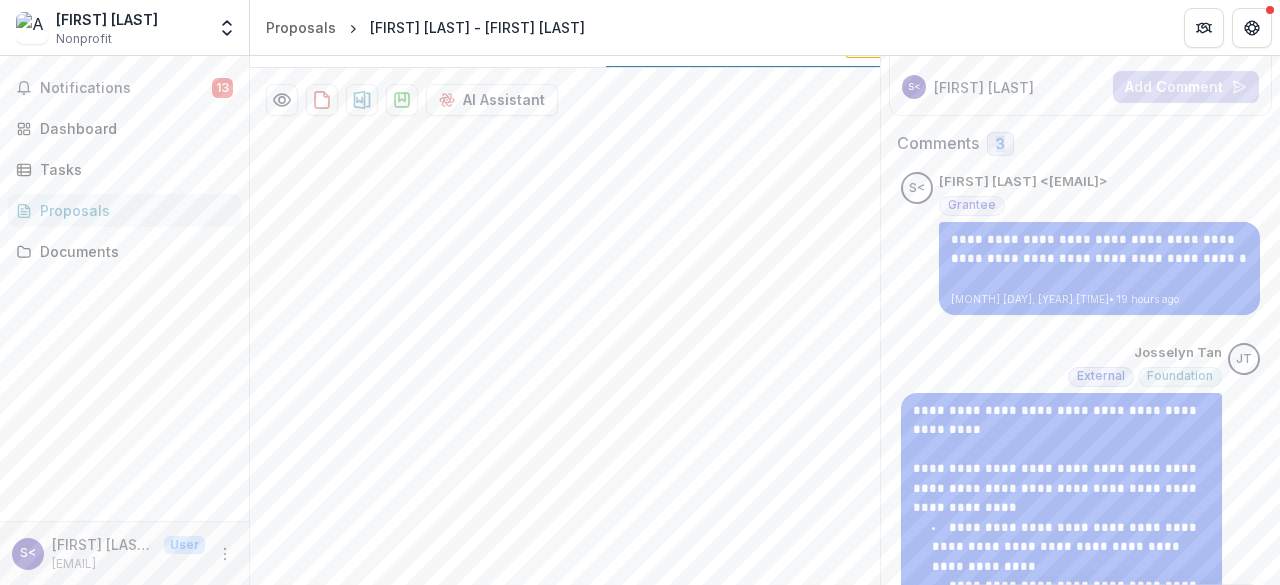 click on "3" at bounding box center [1000, 144] 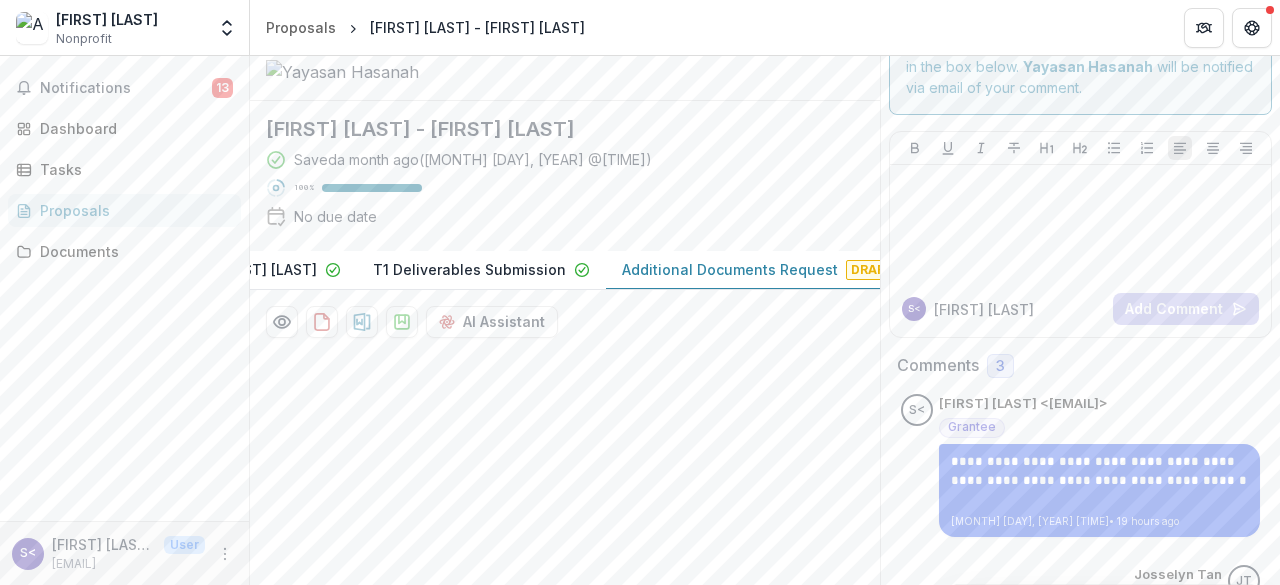 scroll, scrollTop: 88, scrollLeft: 0, axis: vertical 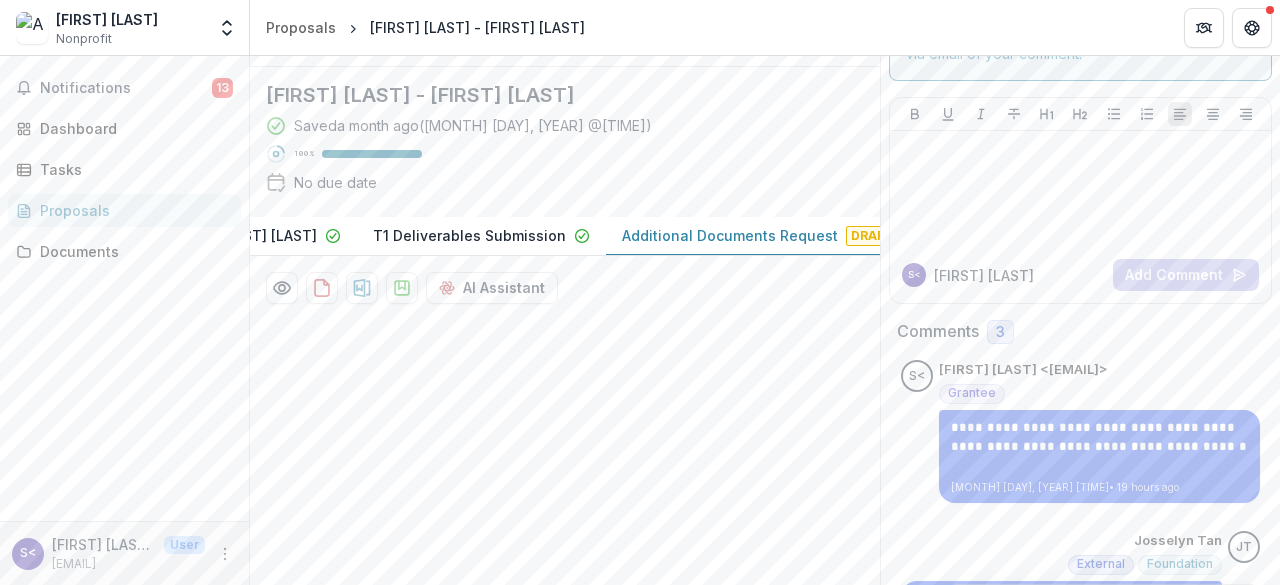 click on "Additional Documents Request" at bounding box center (730, 235) 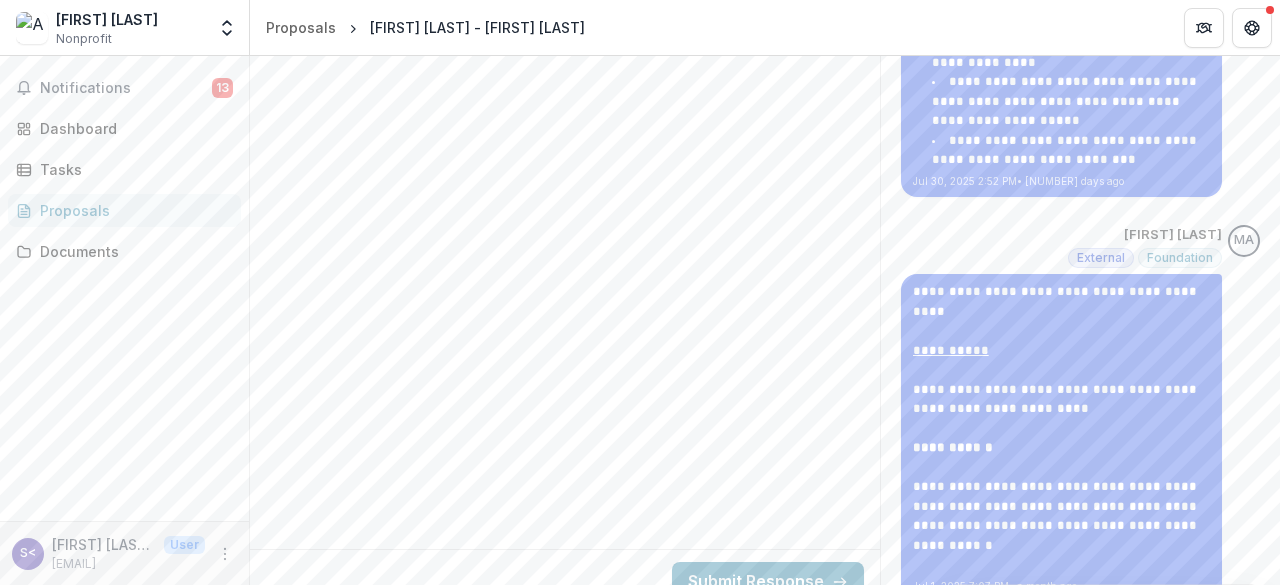 scroll, scrollTop: 825, scrollLeft: 0, axis: vertical 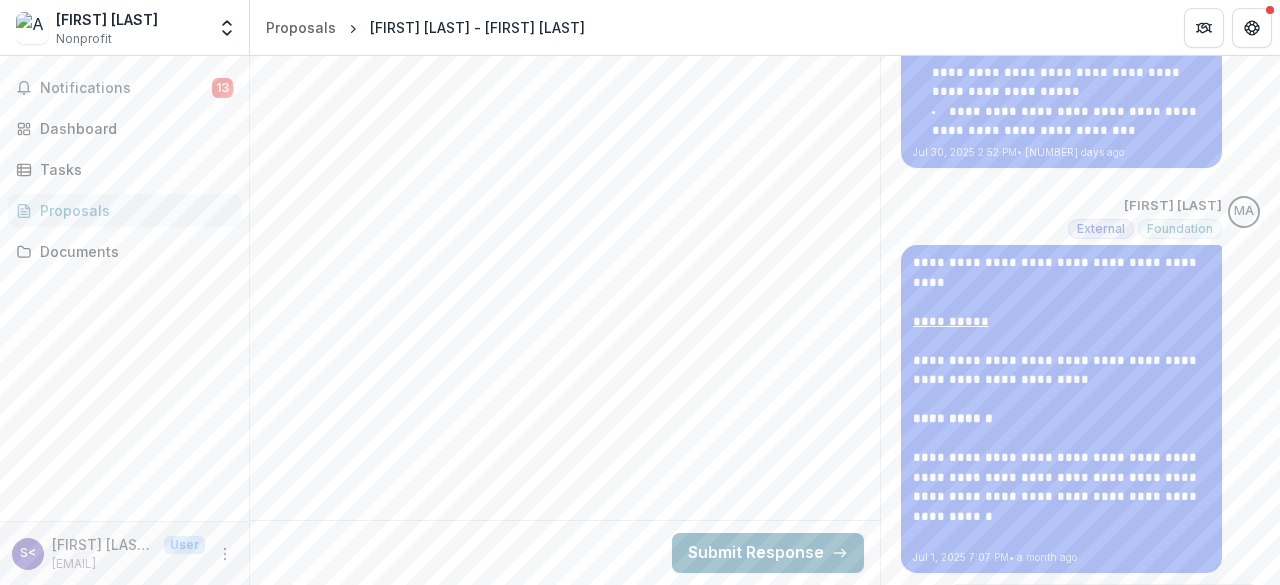 click on "Submit Response" at bounding box center (768, 553) 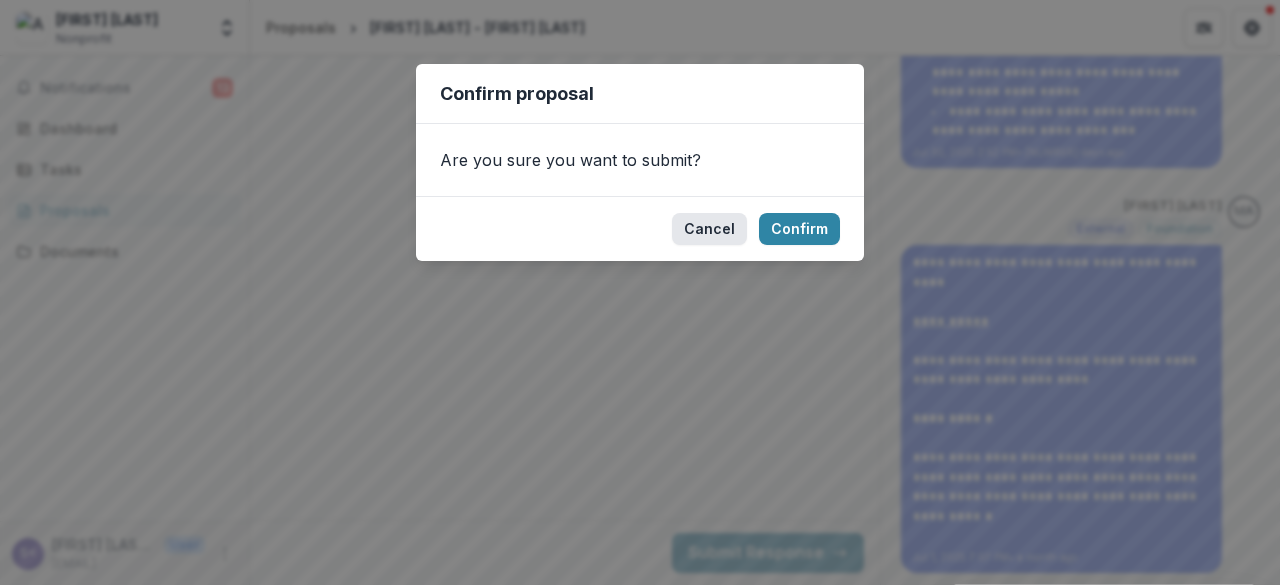 click on "Cancel" at bounding box center (709, 229) 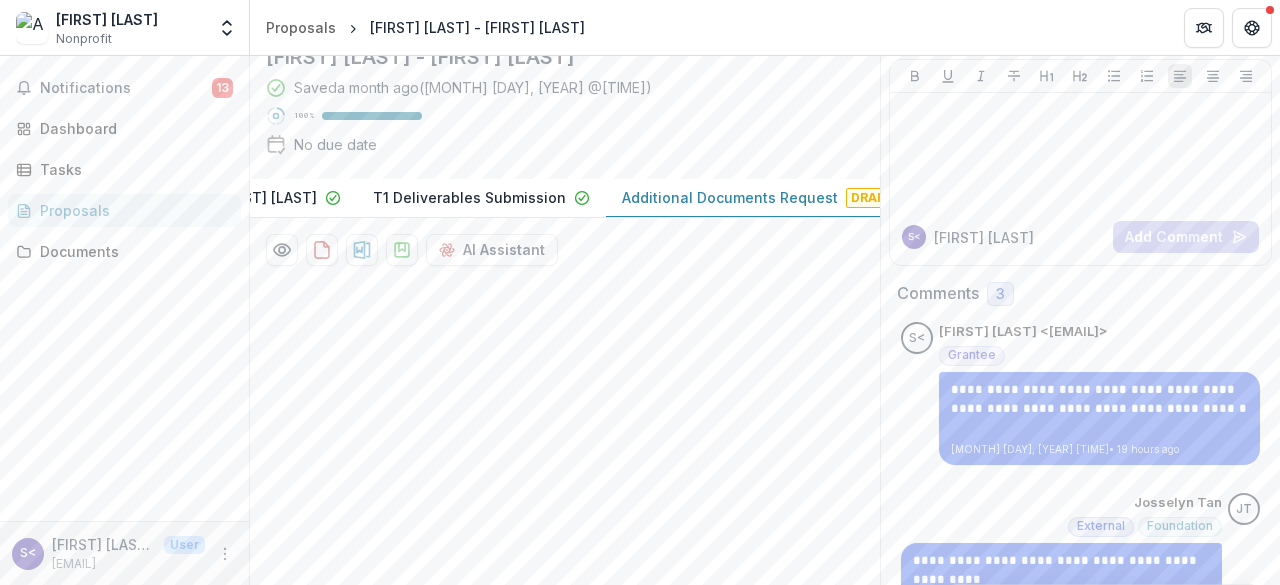 scroll, scrollTop: 128, scrollLeft: 0, axis: vertical 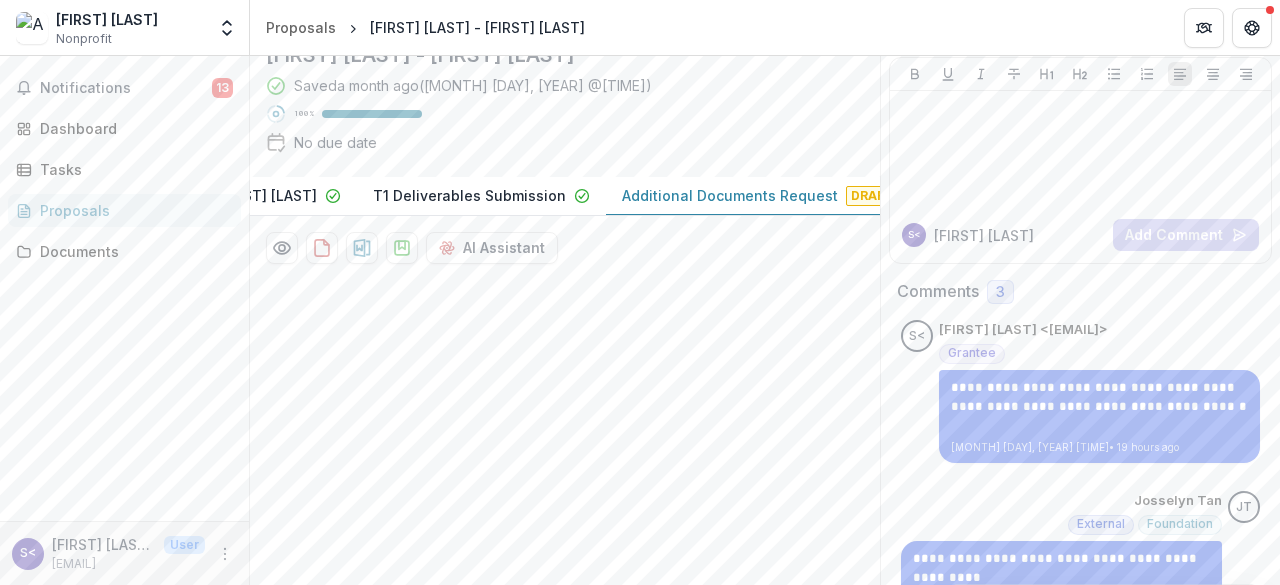 click on "Additional Documents Request Draft" at bounding box center (760, 196) 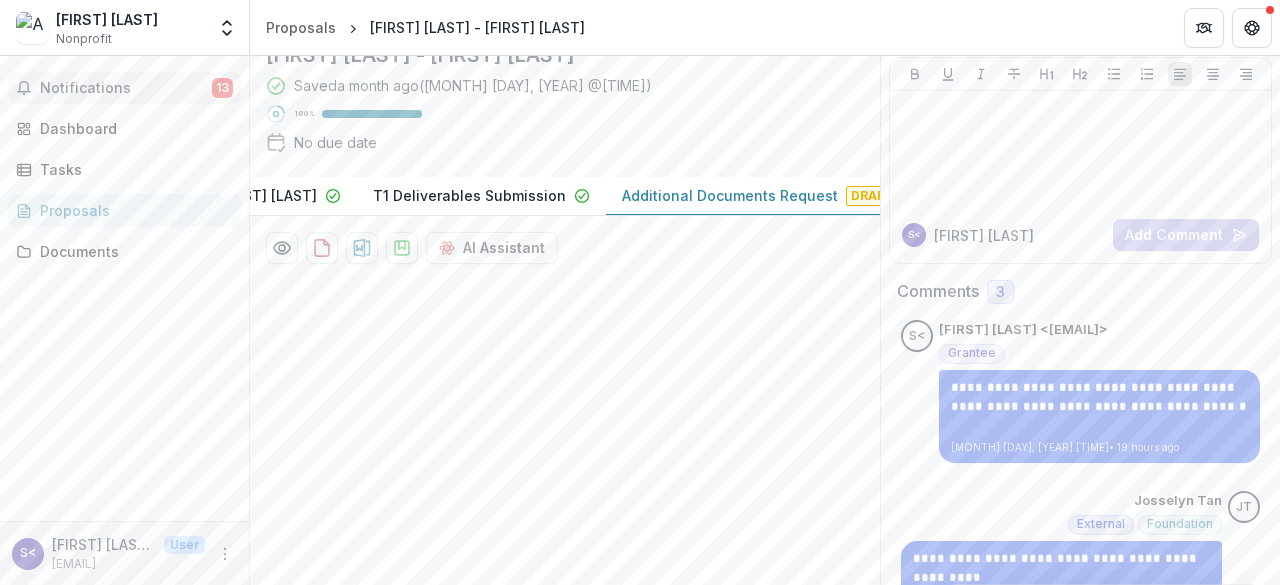 click on "Notifications 13" at bounding box center [124, 88] 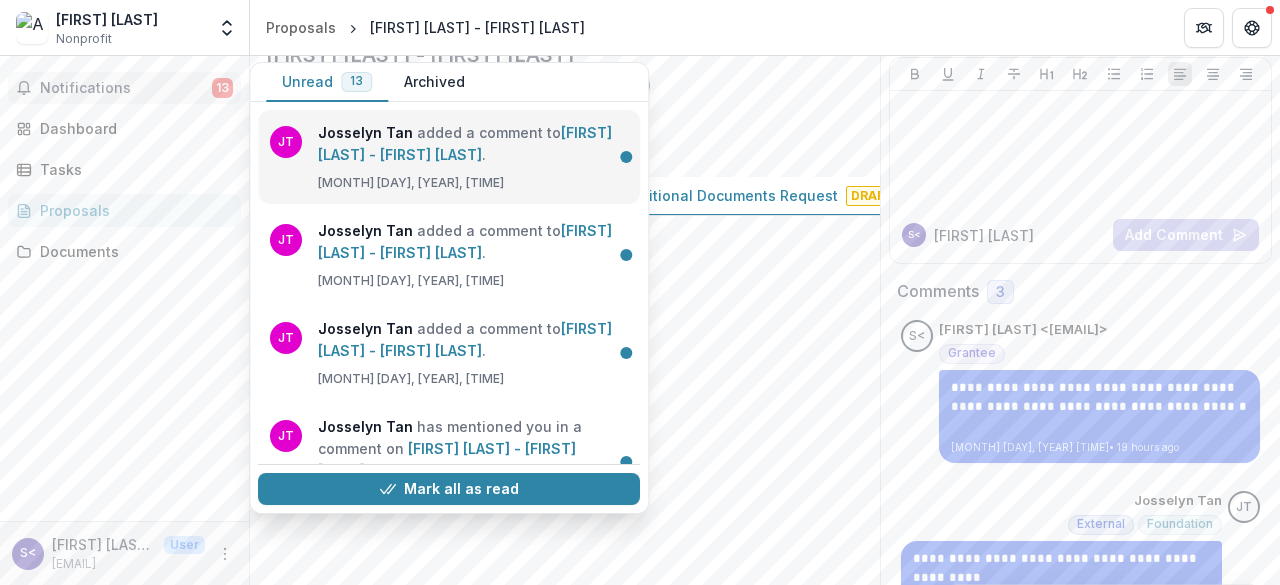click on "[FIRST] [LAST] - [FIRST] [LAST]" at bounding box center [465, 143] 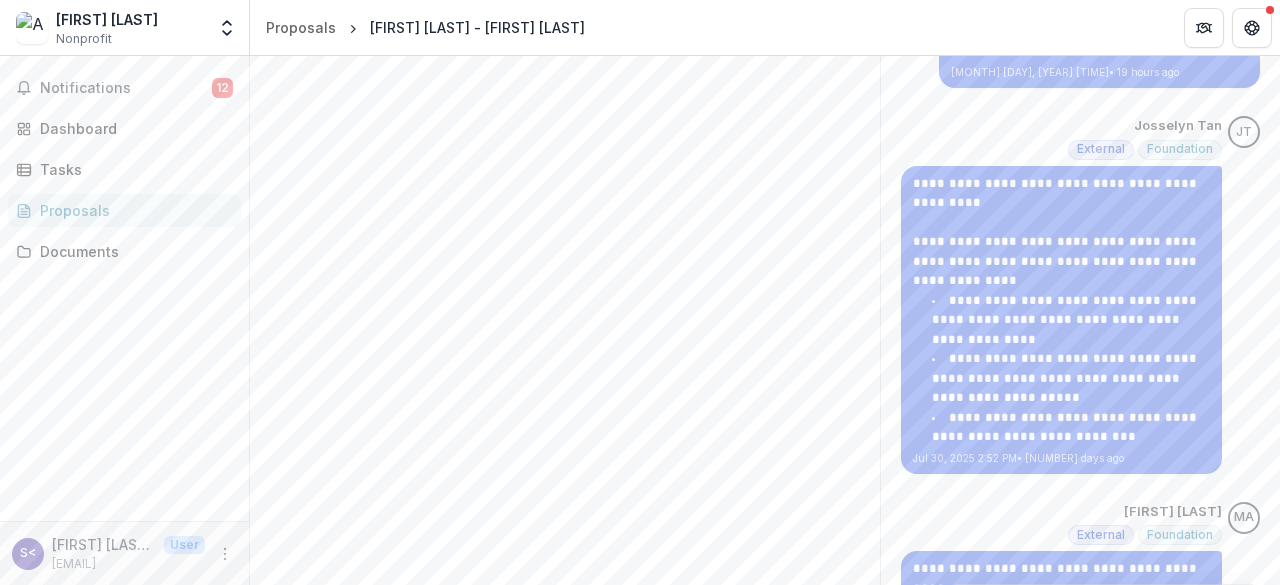 scroll, scrollTop: 506, scrollLeft: 0, axis: vertical 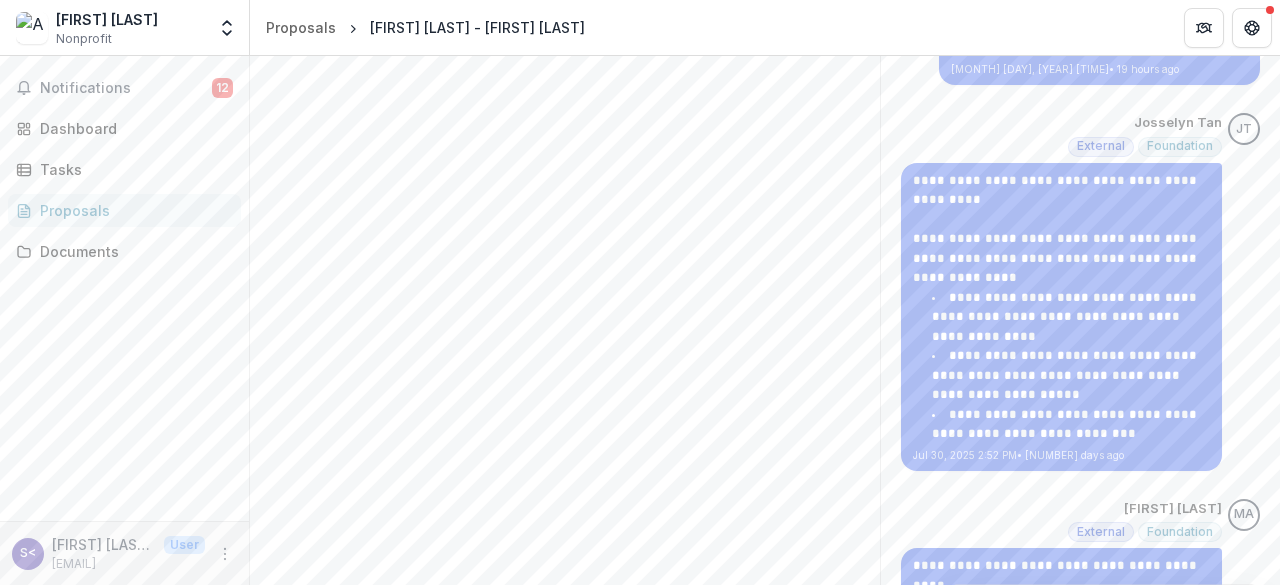 drag, startPoint x: 1272, startPoint y: 293, endPoint x: 1275, endPoint y: 330, distance: 37.12142 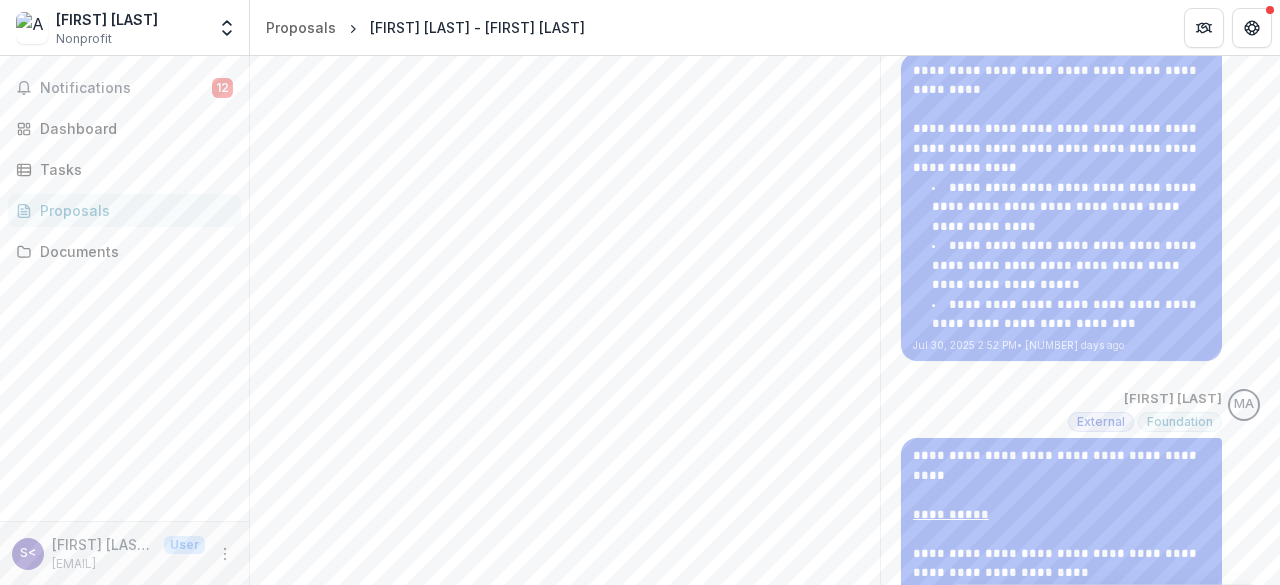 scroll, scrollTop: 625, scrollLeft: 0, axis: vertical 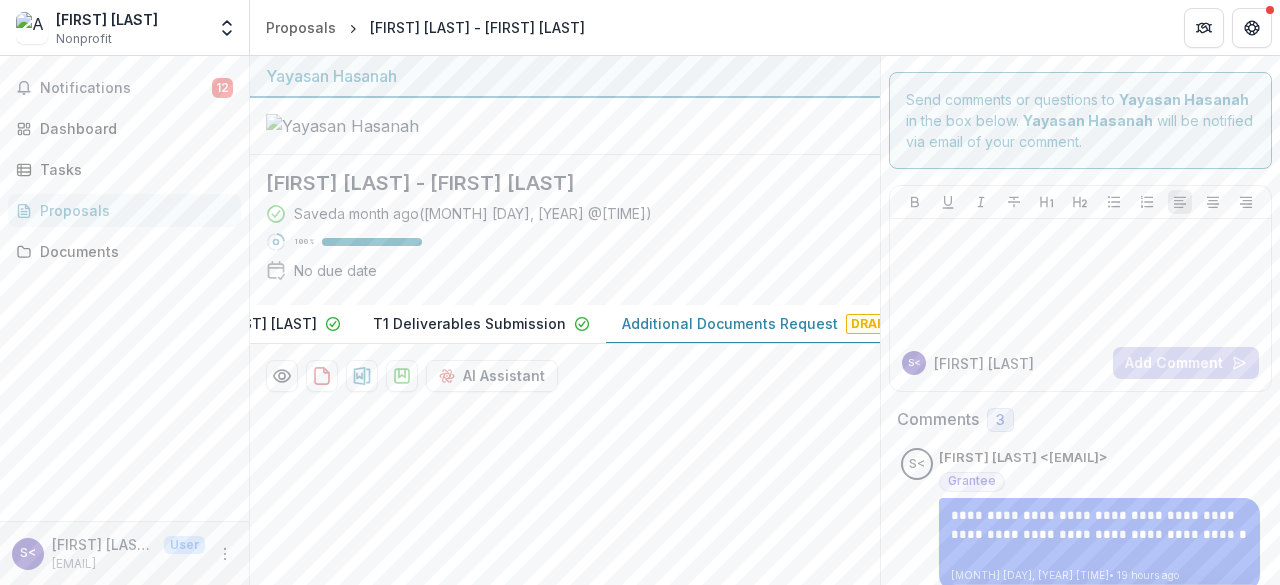 click on "Additional Documents Request" at bounding box center [730, 323] 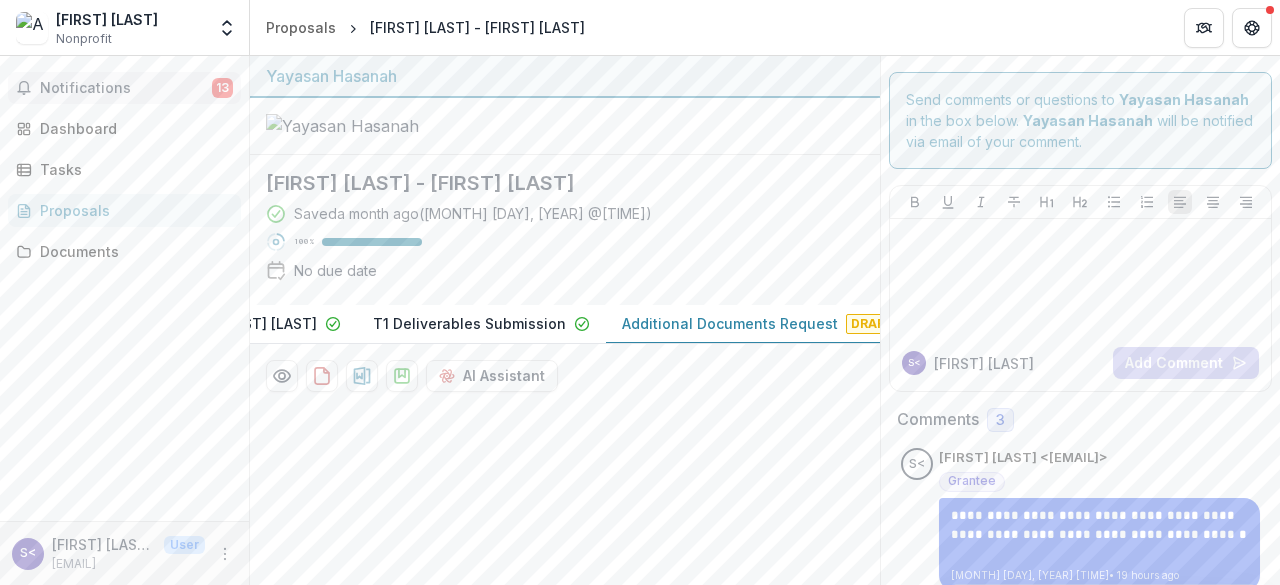 click on "Notifications" at bounding box center (126, 88) 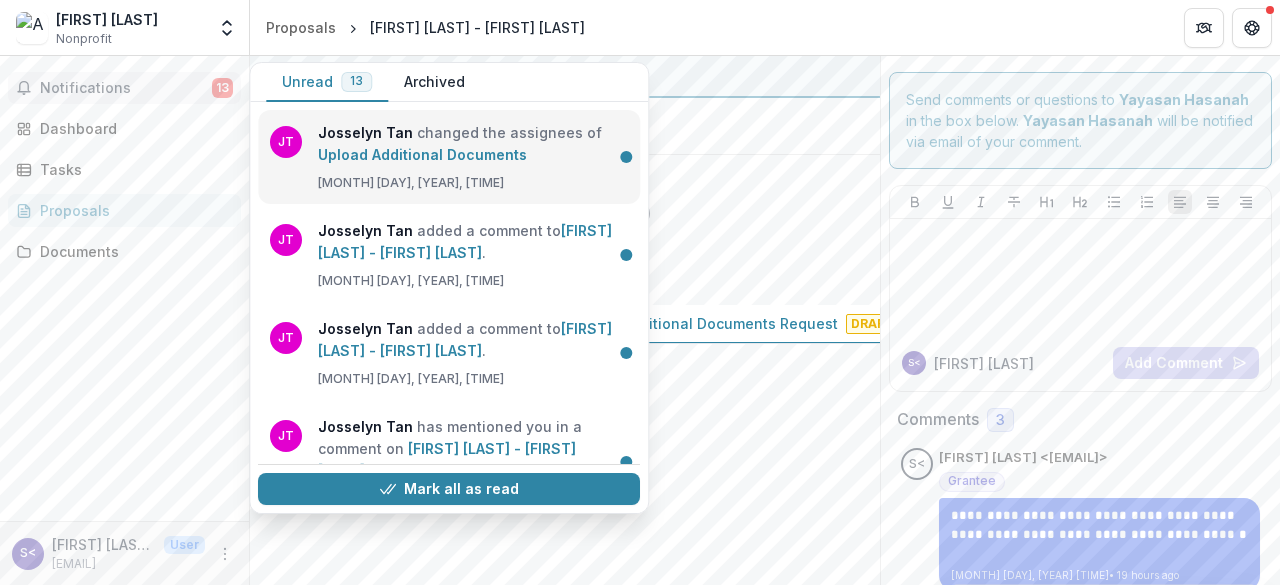 click on "Upload Additional Documents" at bounding box center (422, 154) 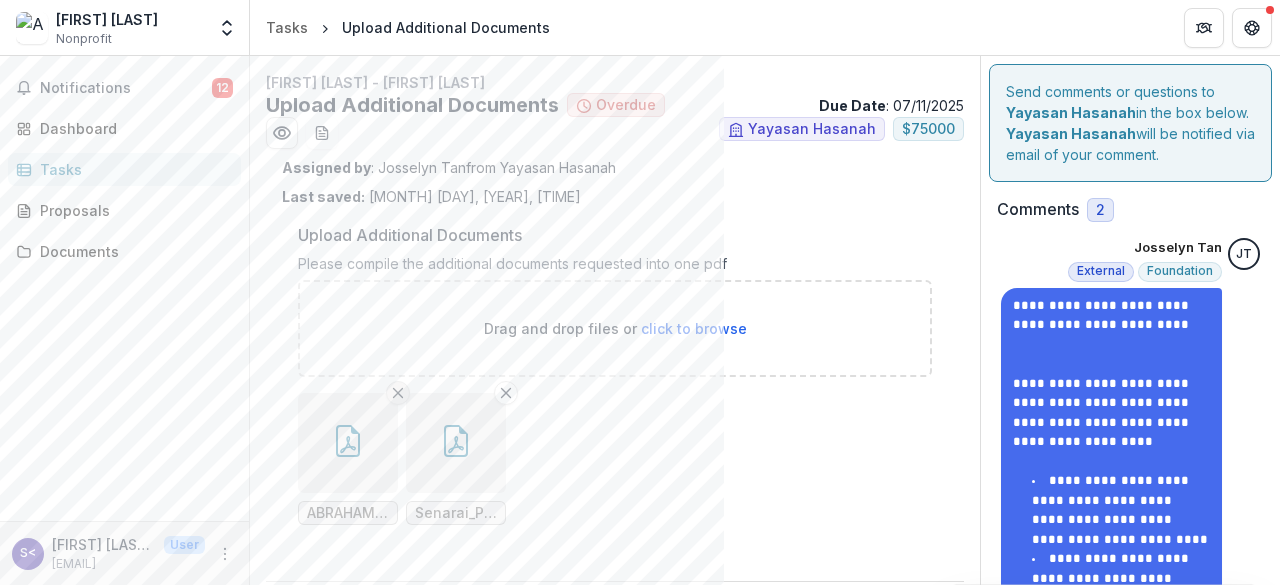 click 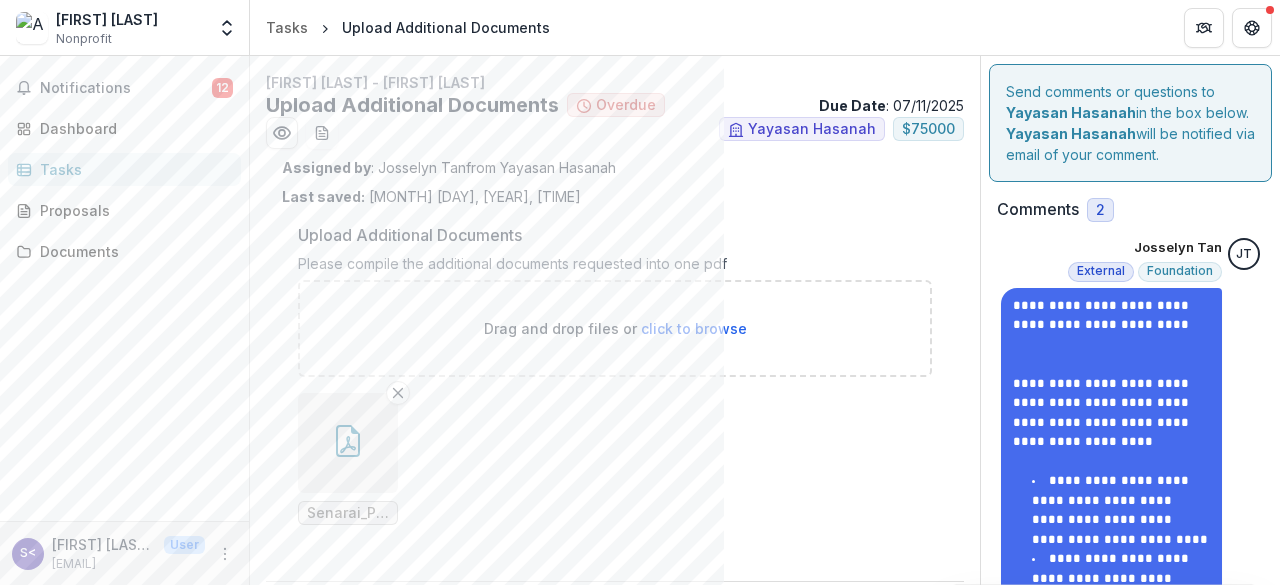 click 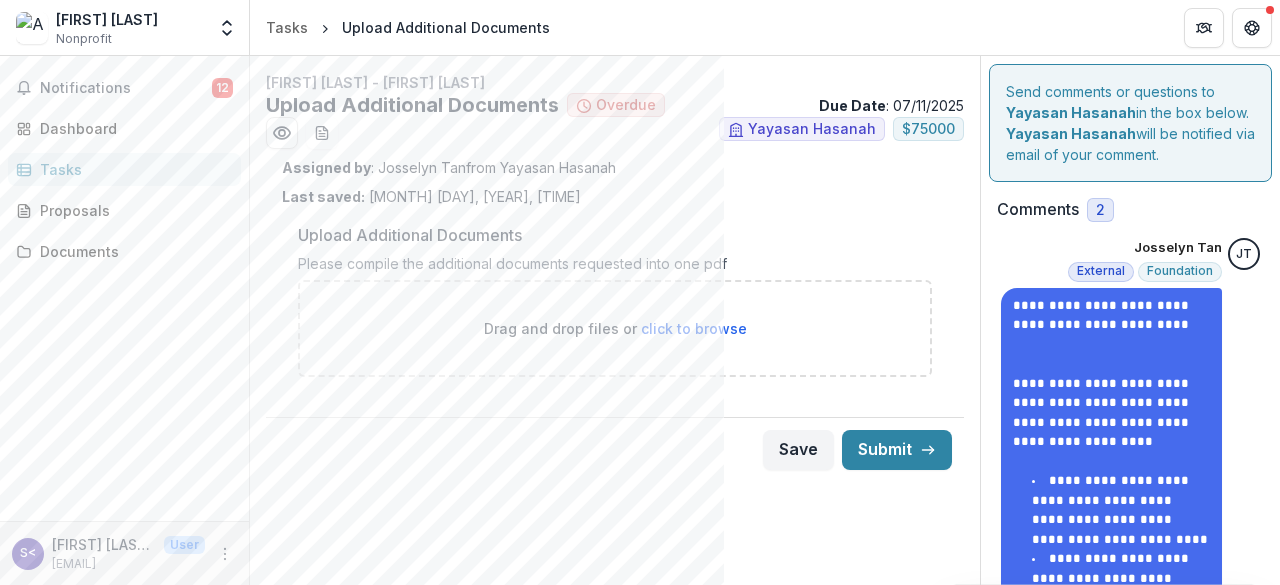 click on "Drag and drop files or   click to browse" at bounding box center (615, 328) 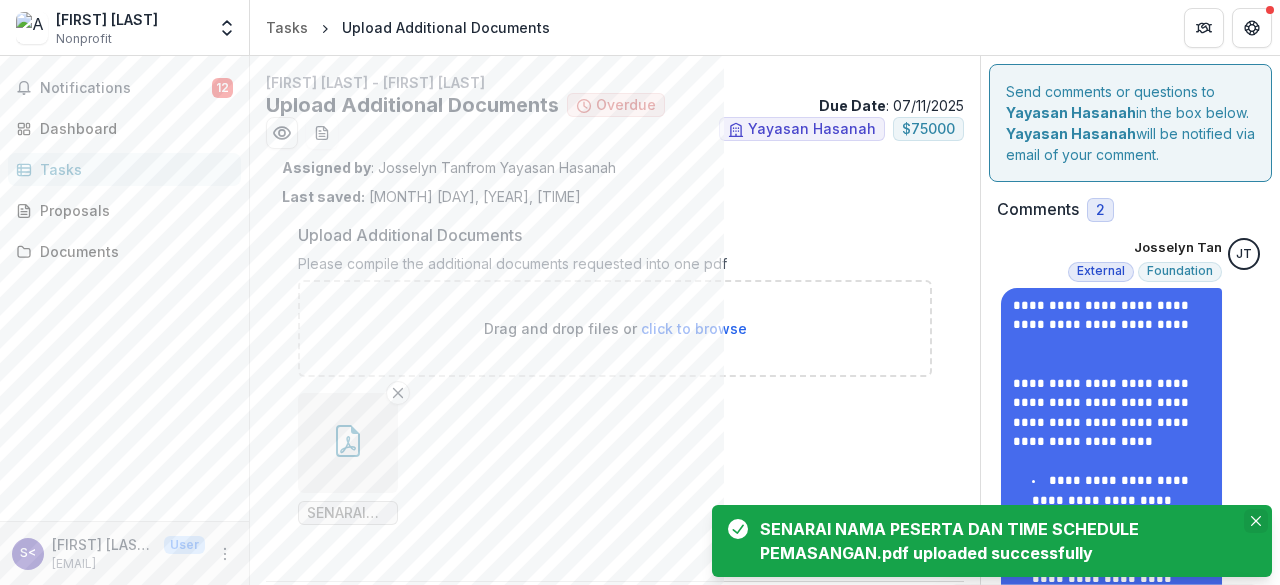 click at bounding box center [1256, 521] 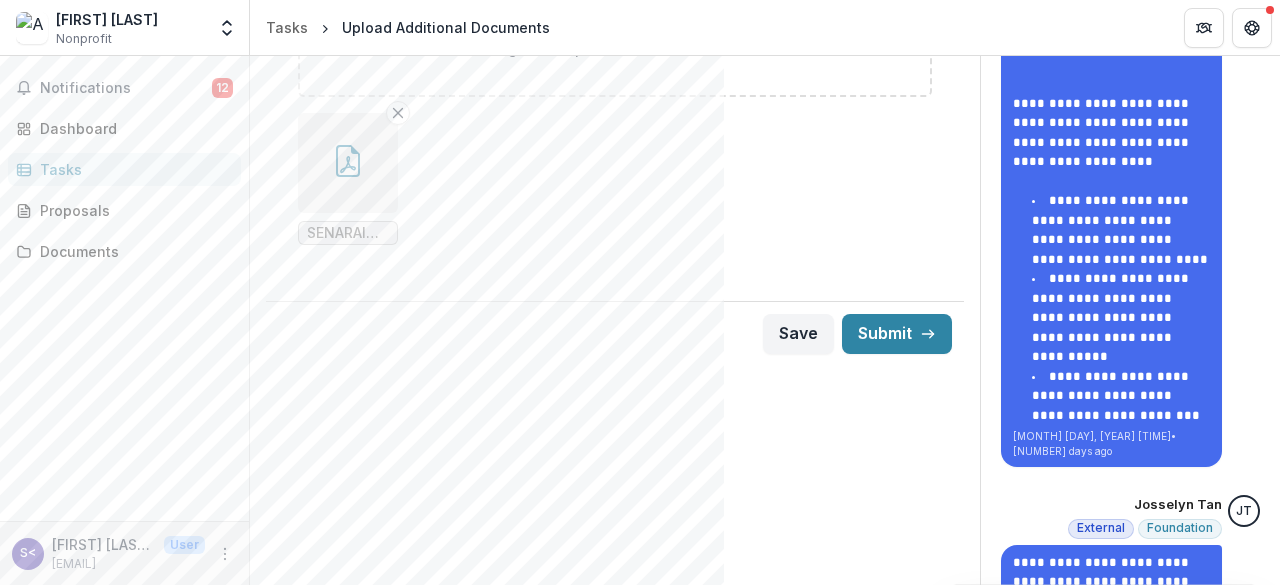 scroll, scrollTop: 346, scrollLeft: 0, axis: vertical 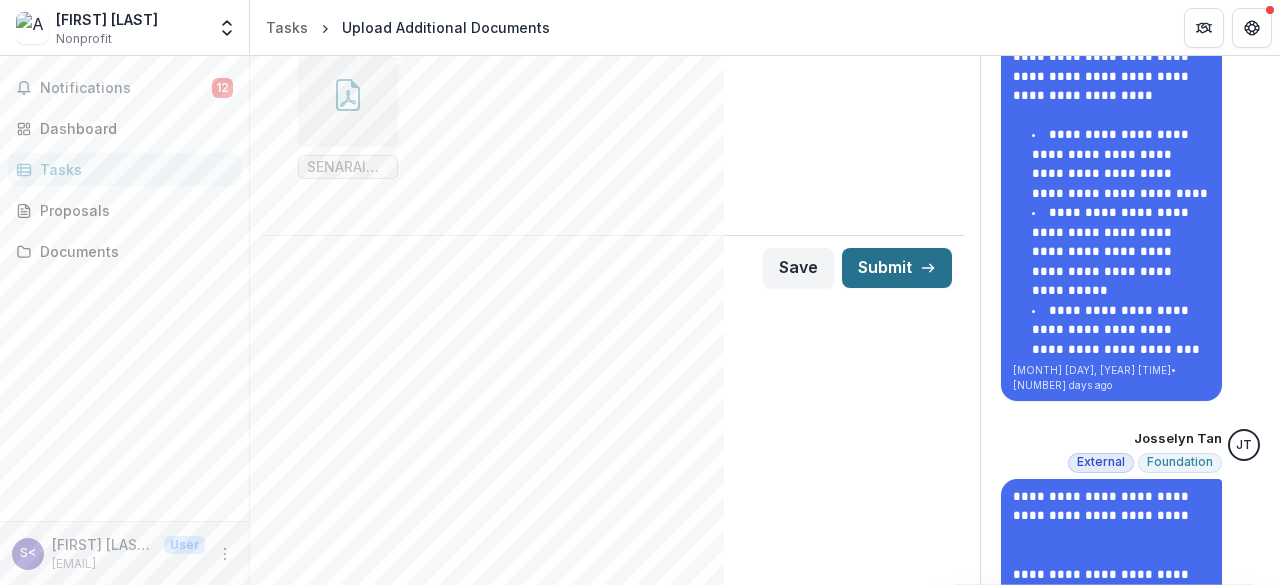 click on "Submit" at bounding box center (897, 268) 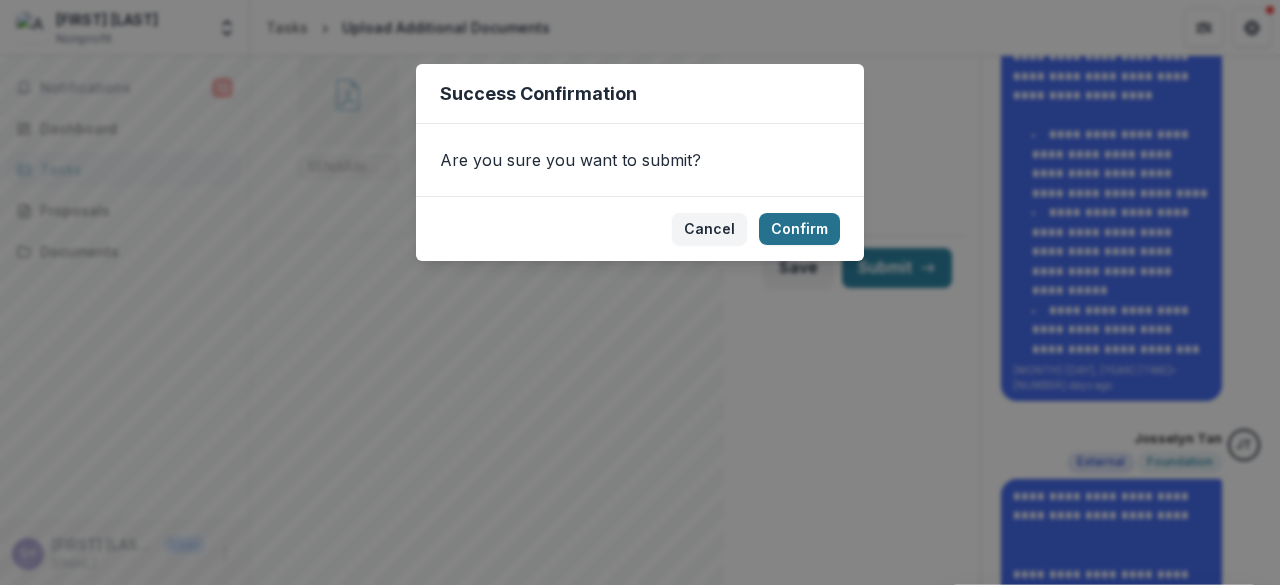 click on "Confirm" at bounding box center (799, 229) 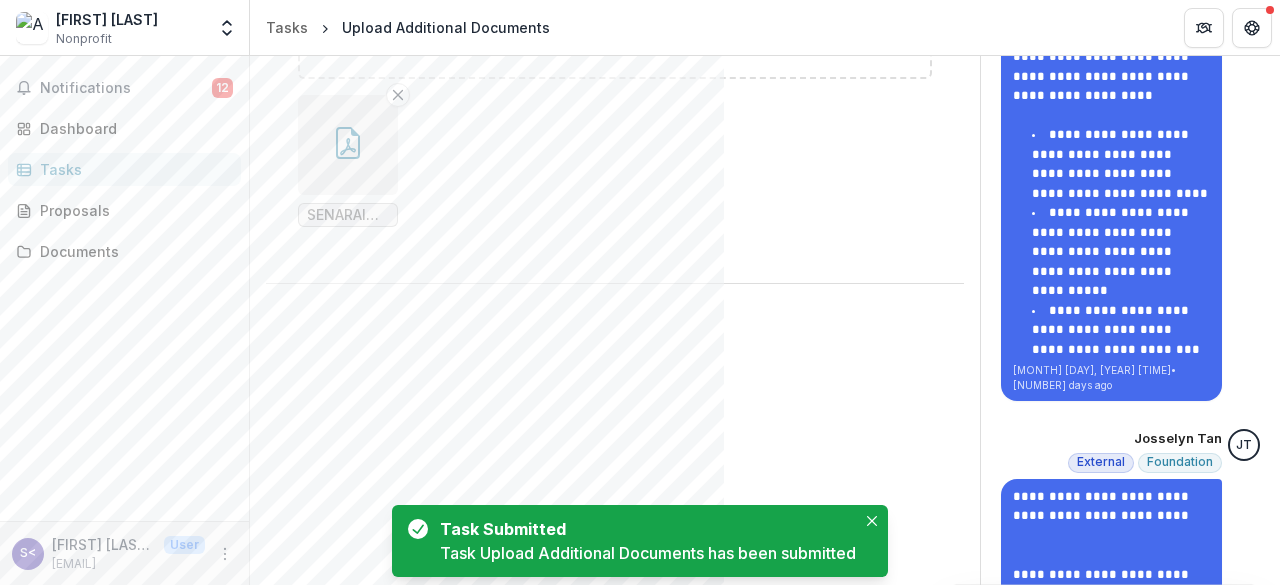 scroll, scrollTop: 394, scrollLeft: 0, axis: vertical 